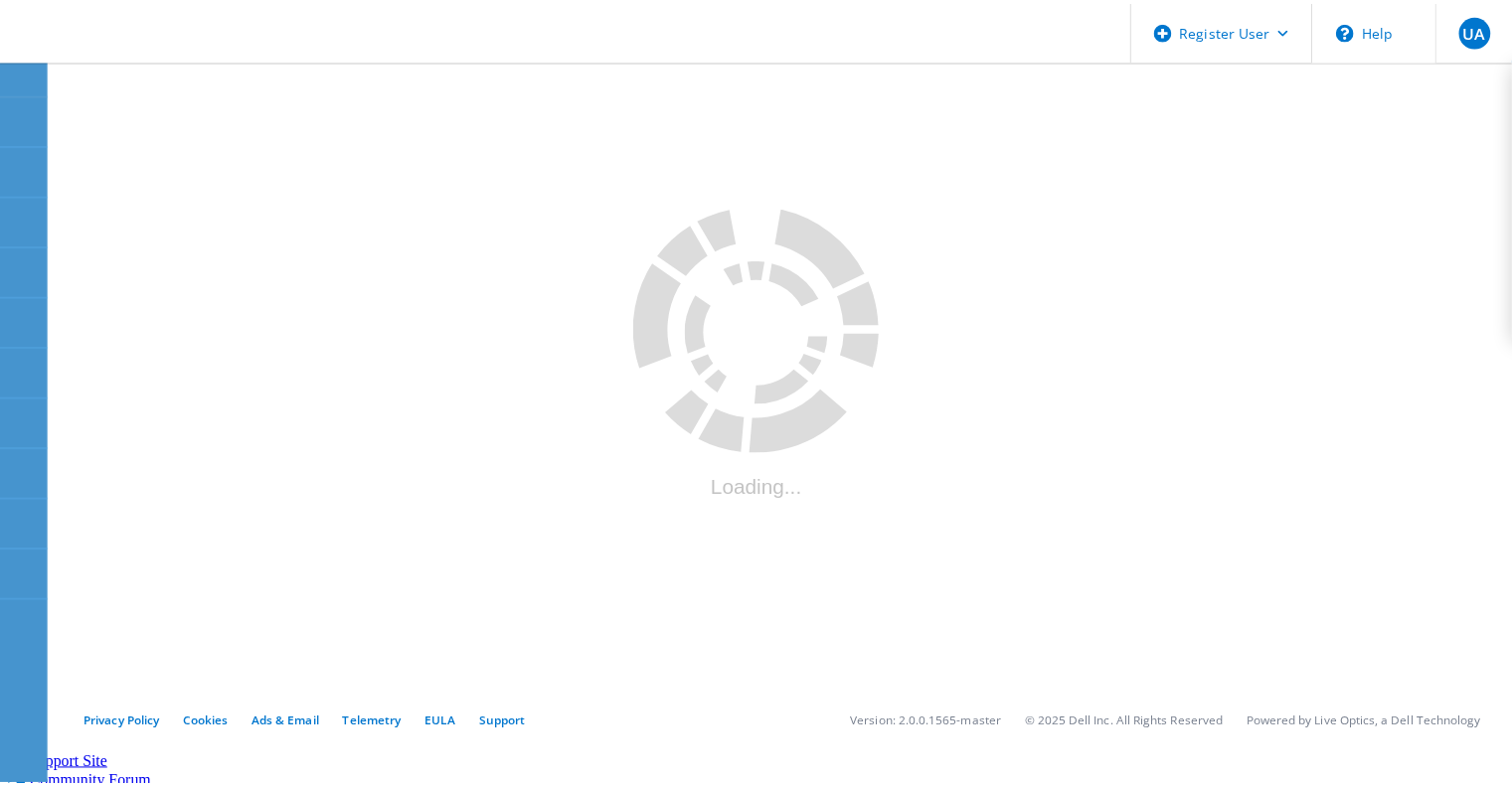 scroll, scrollTop: 0, scrollLeft: 0, axis: both 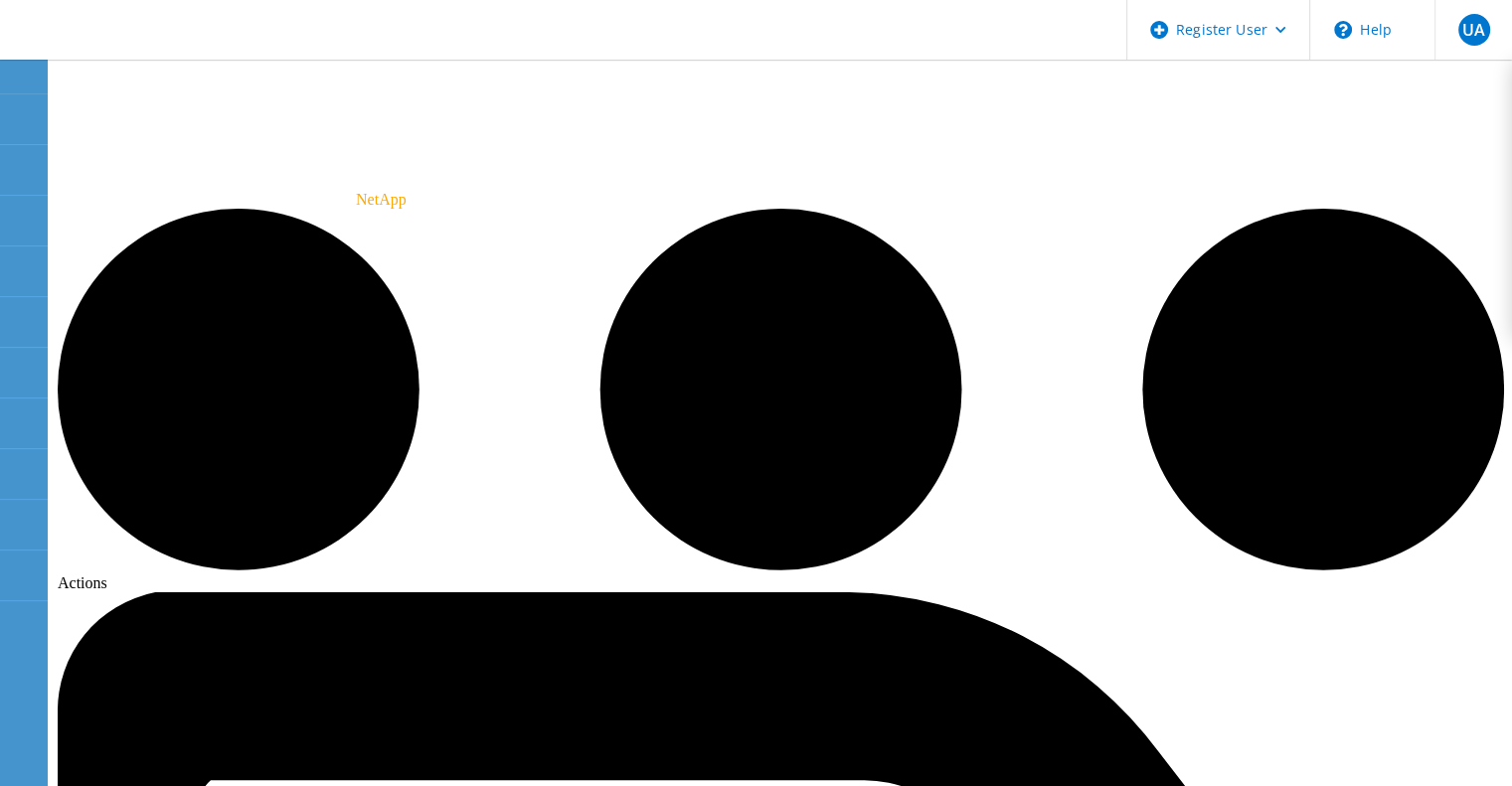 click on "Details" 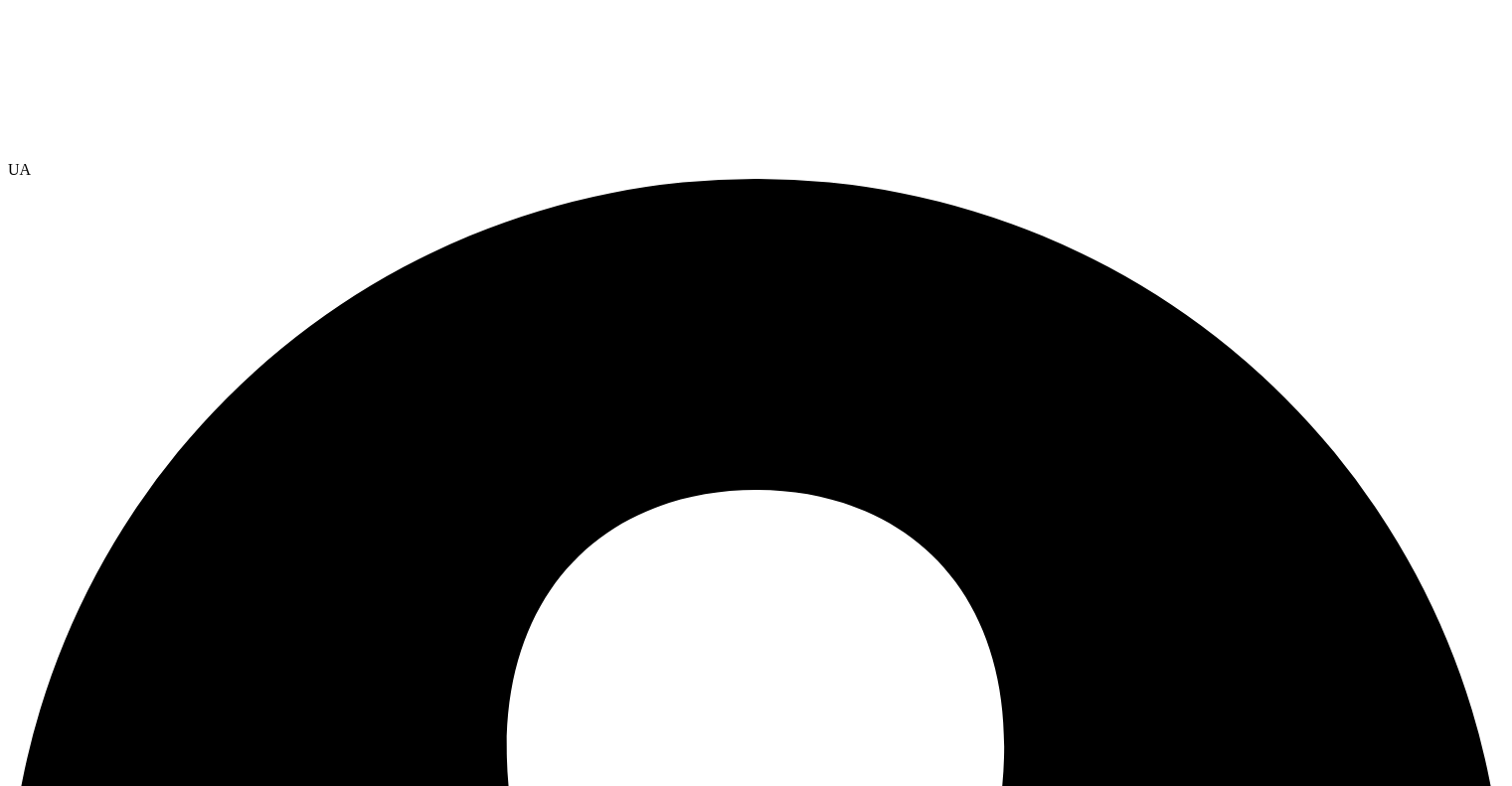 scroll, scrollTop: 0, scrollLeft: 0, axis: both 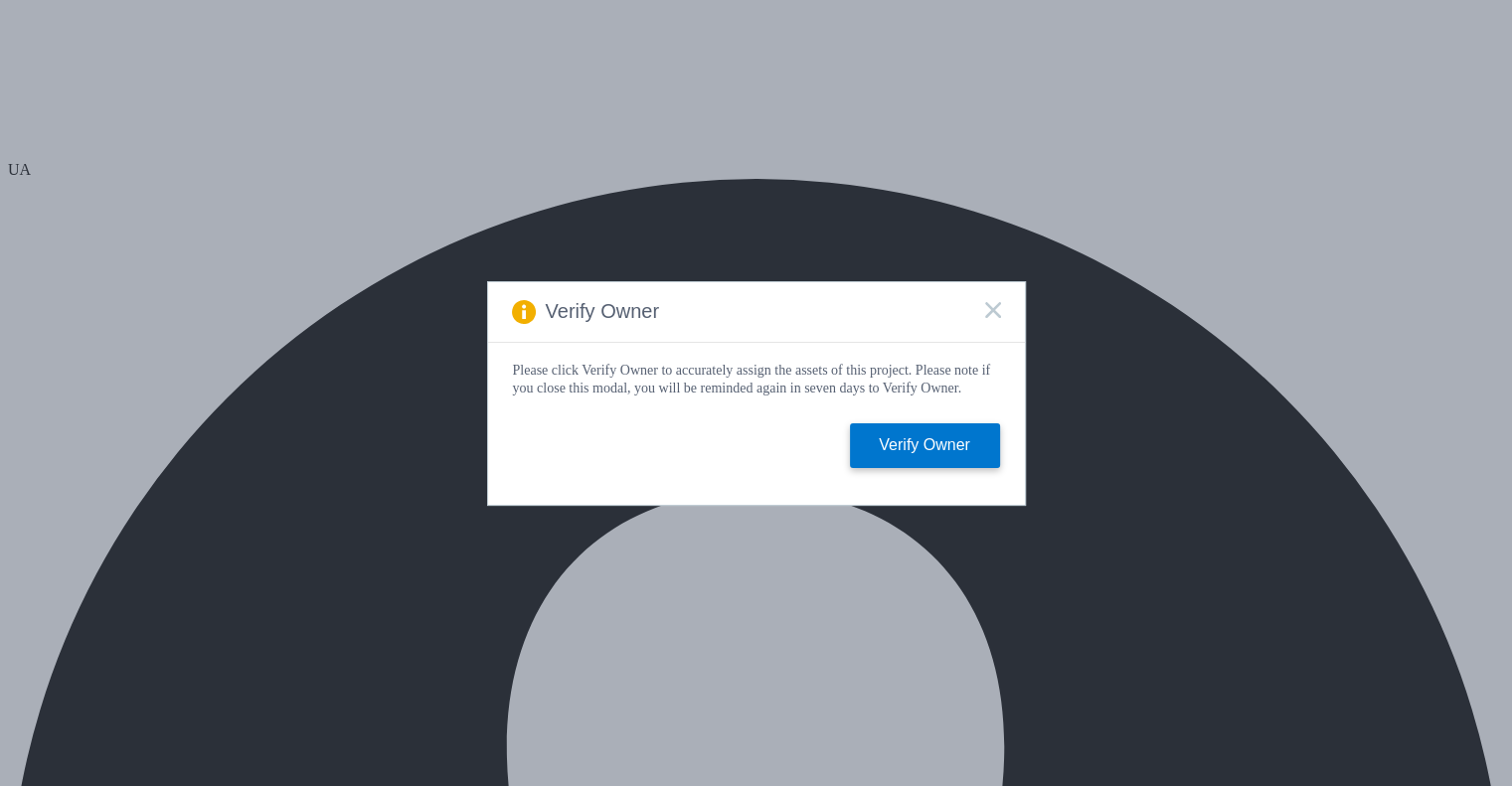 click 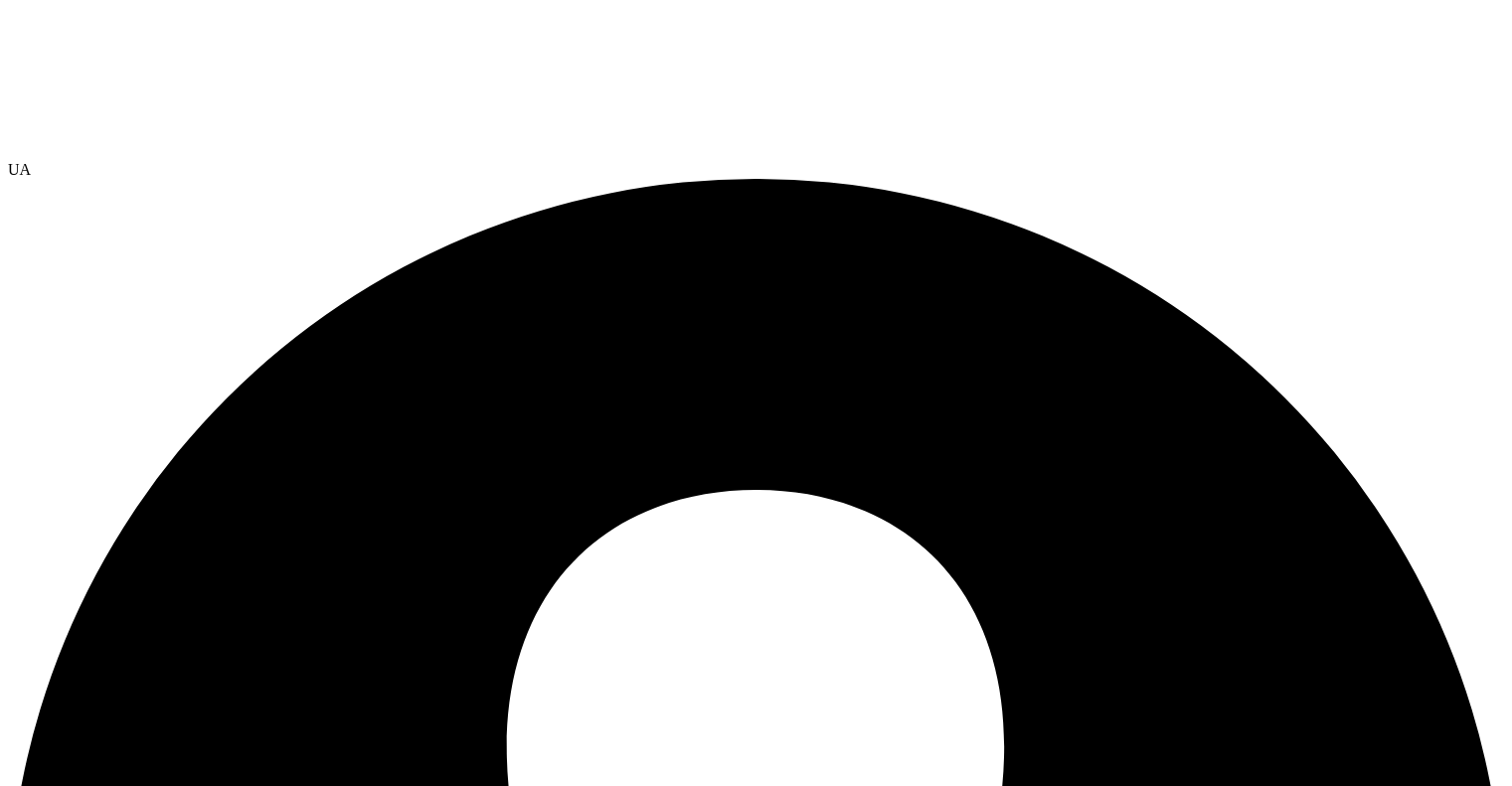 scroll, scrollTop: 0, scrollLeft: 0, axis: both 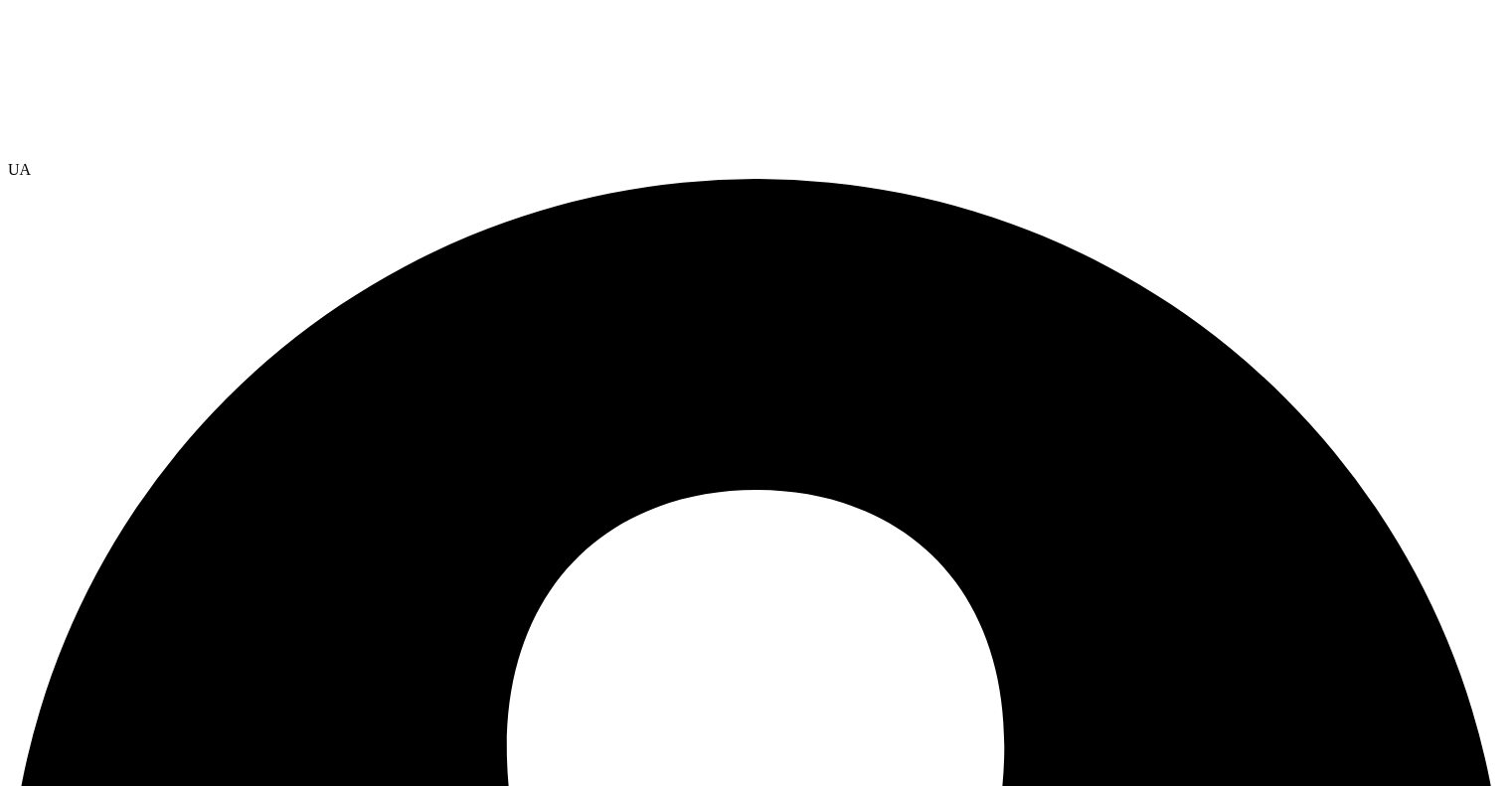 click on "View Project" at bounding box center (49, 9664) 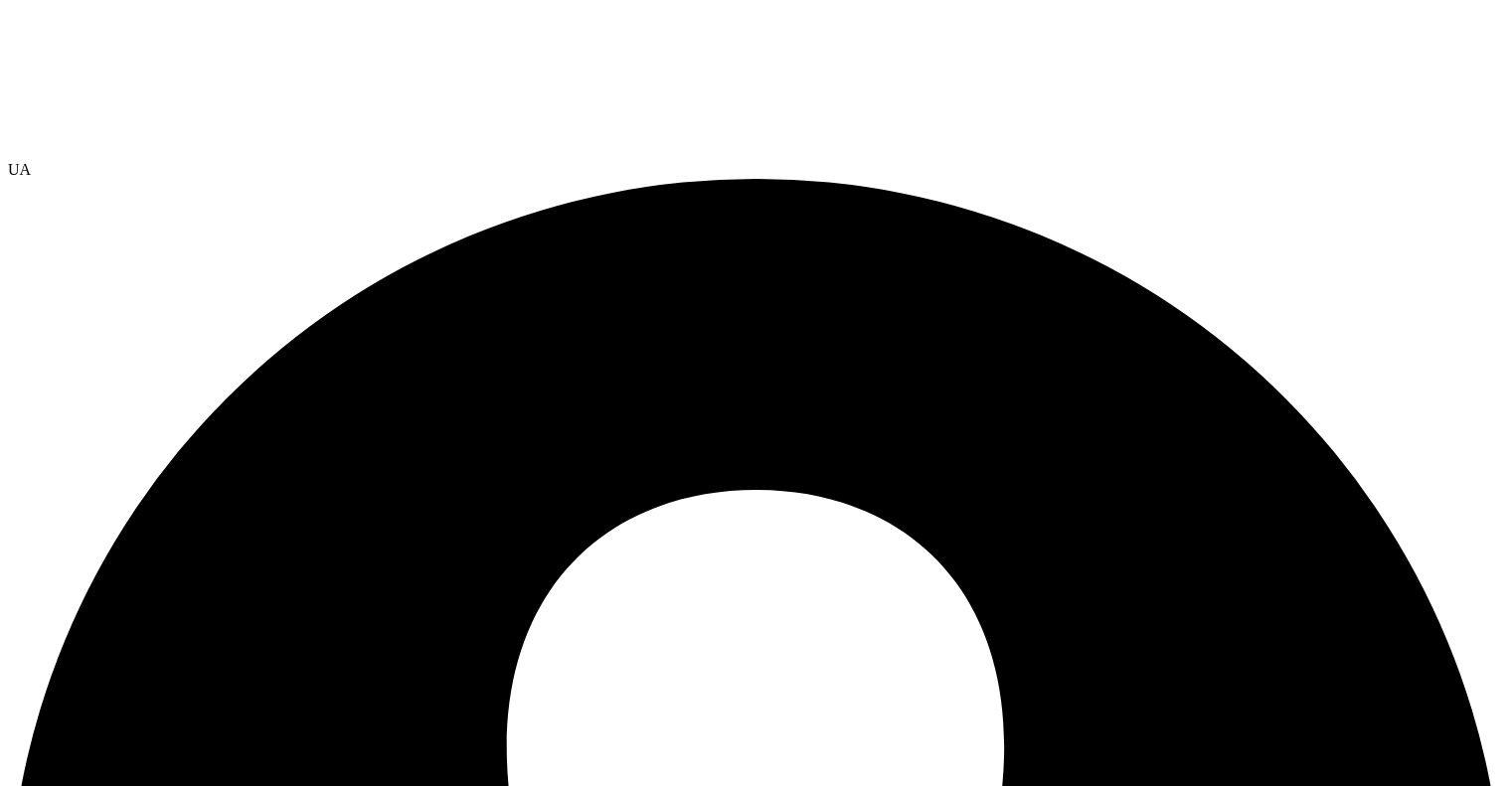 scroll, scrollTop: 0, scrollLeft: 0, axis: both 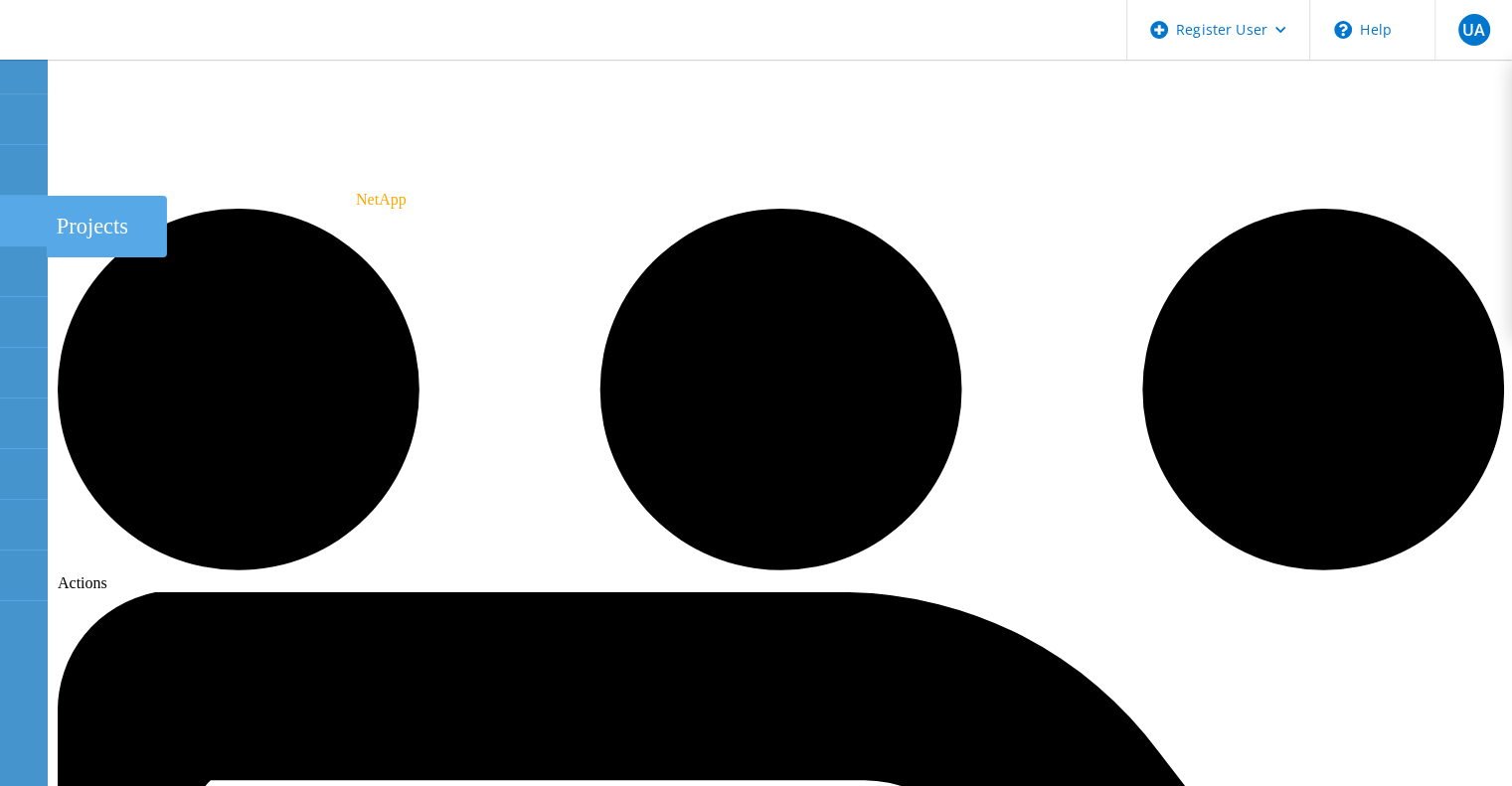 click 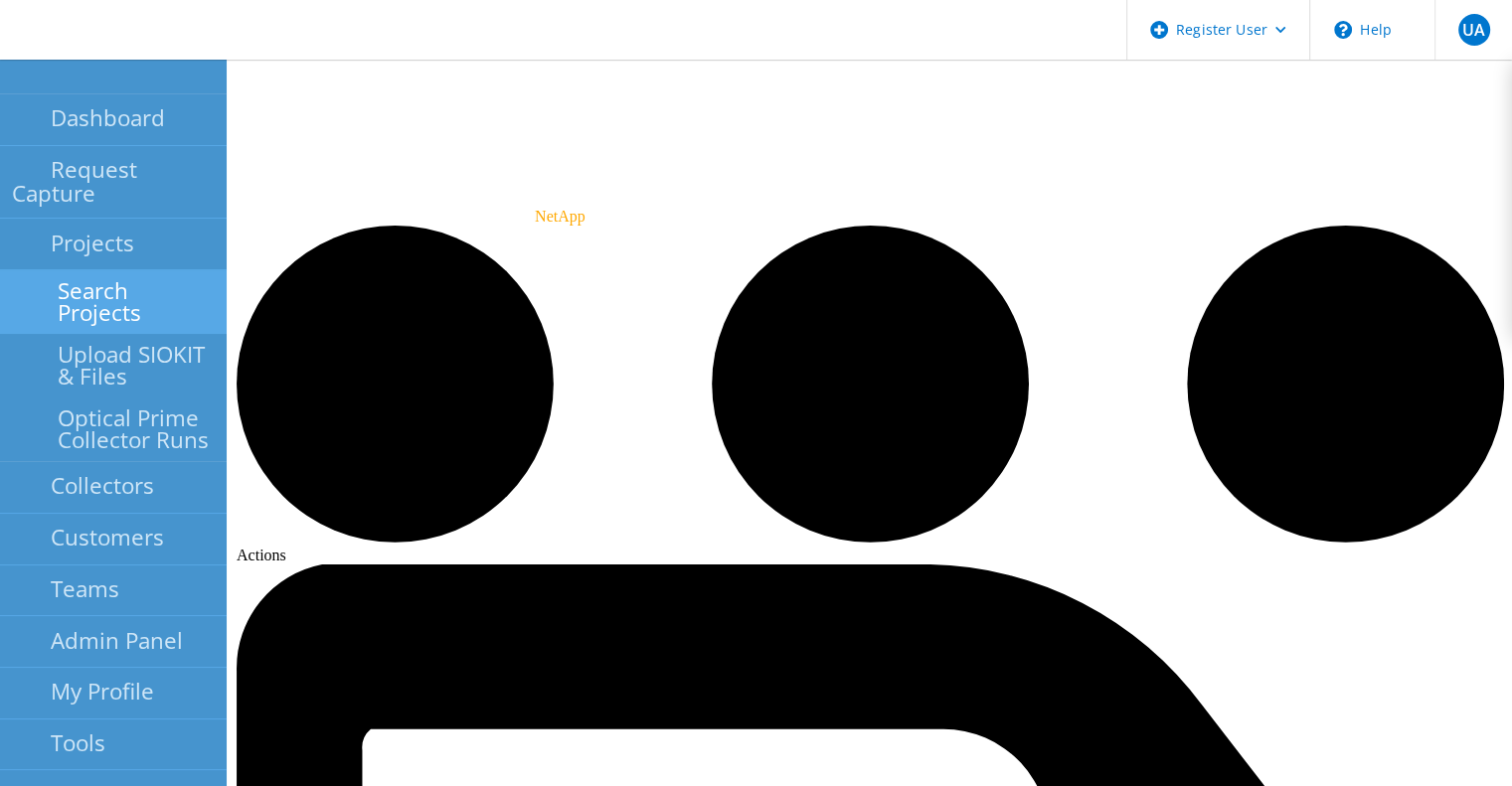 click on "Search Projects" at bounding box center (113, 302) 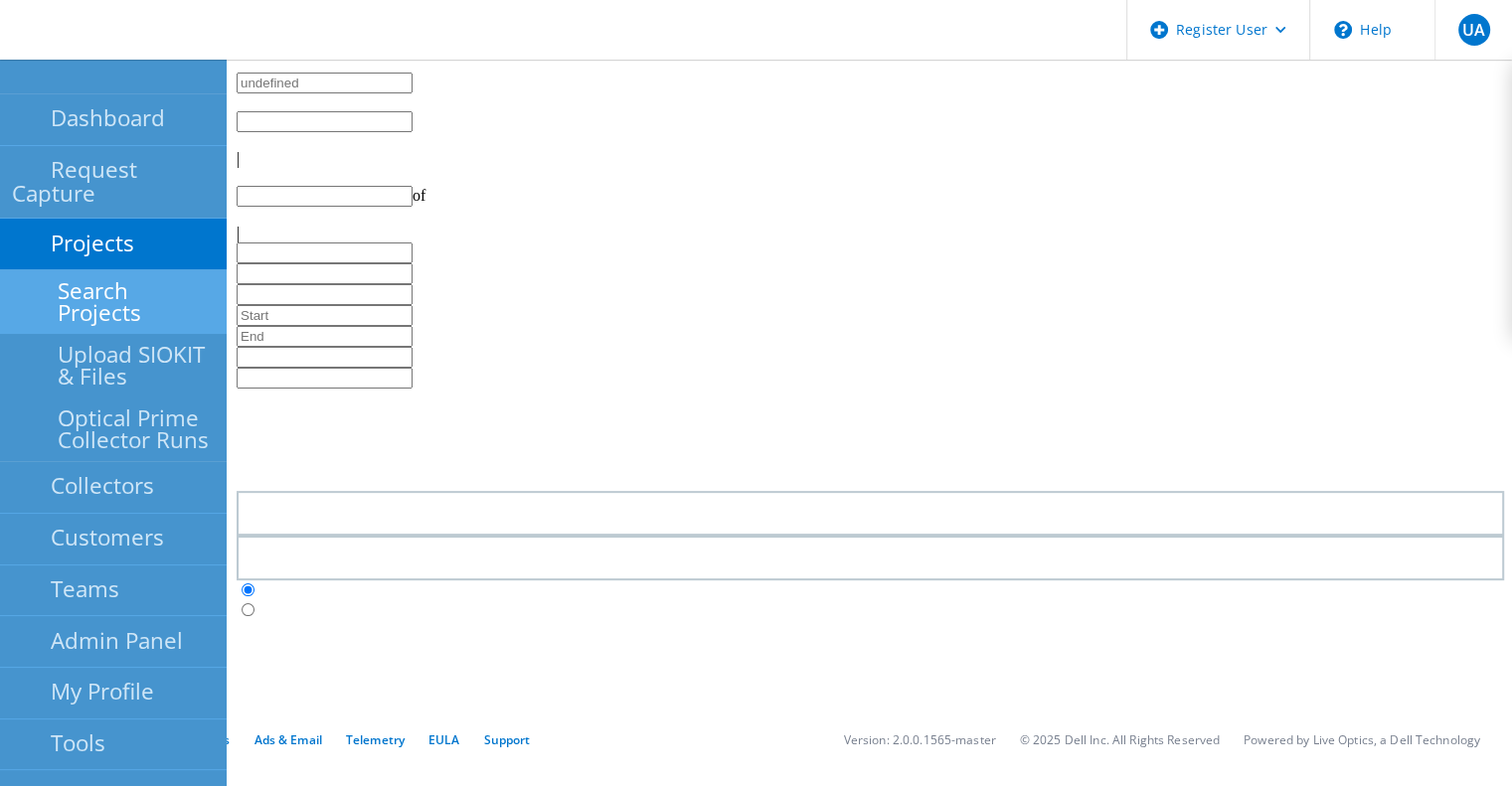 type on "1" 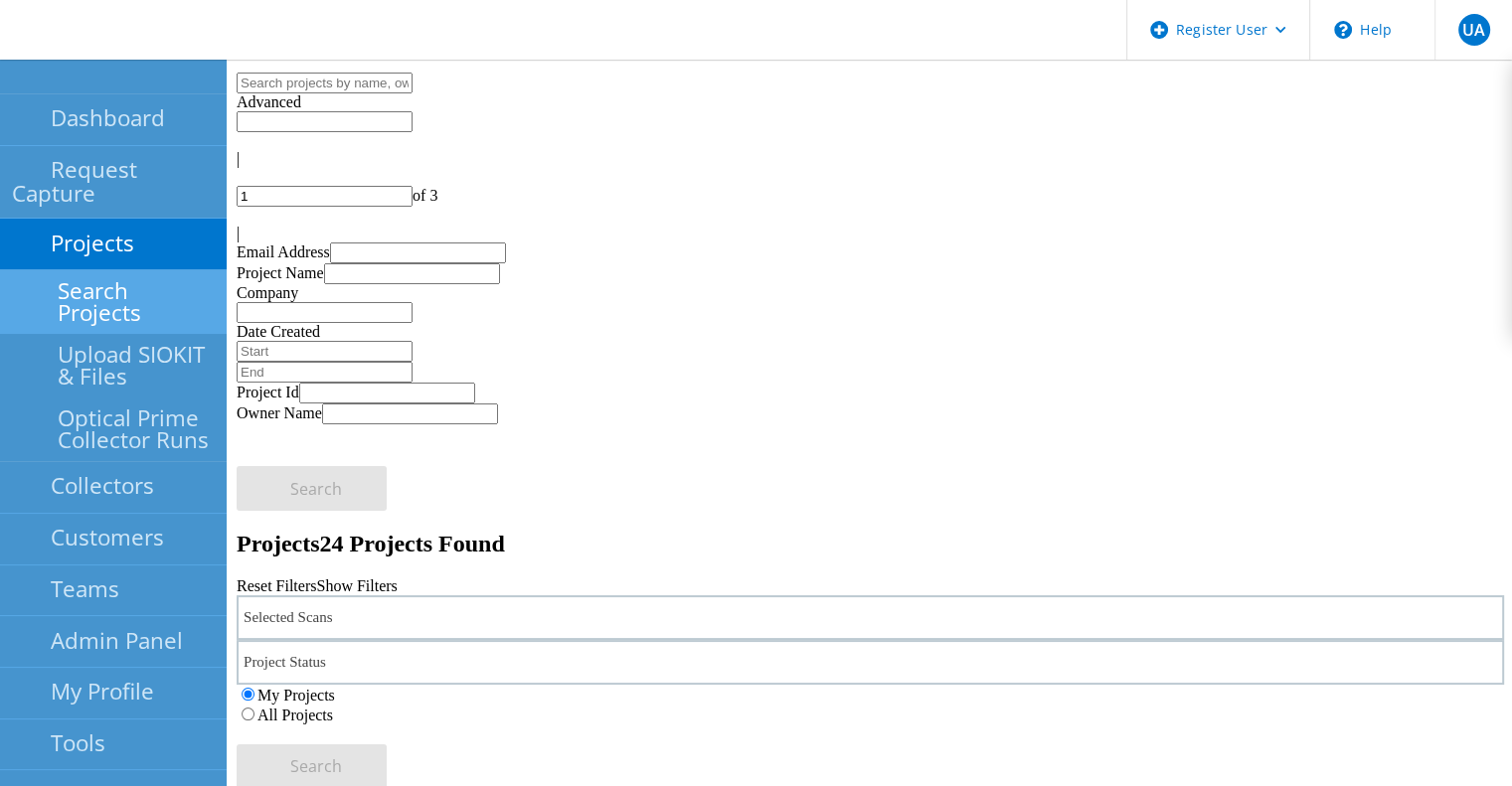 click on "Selected Scans" 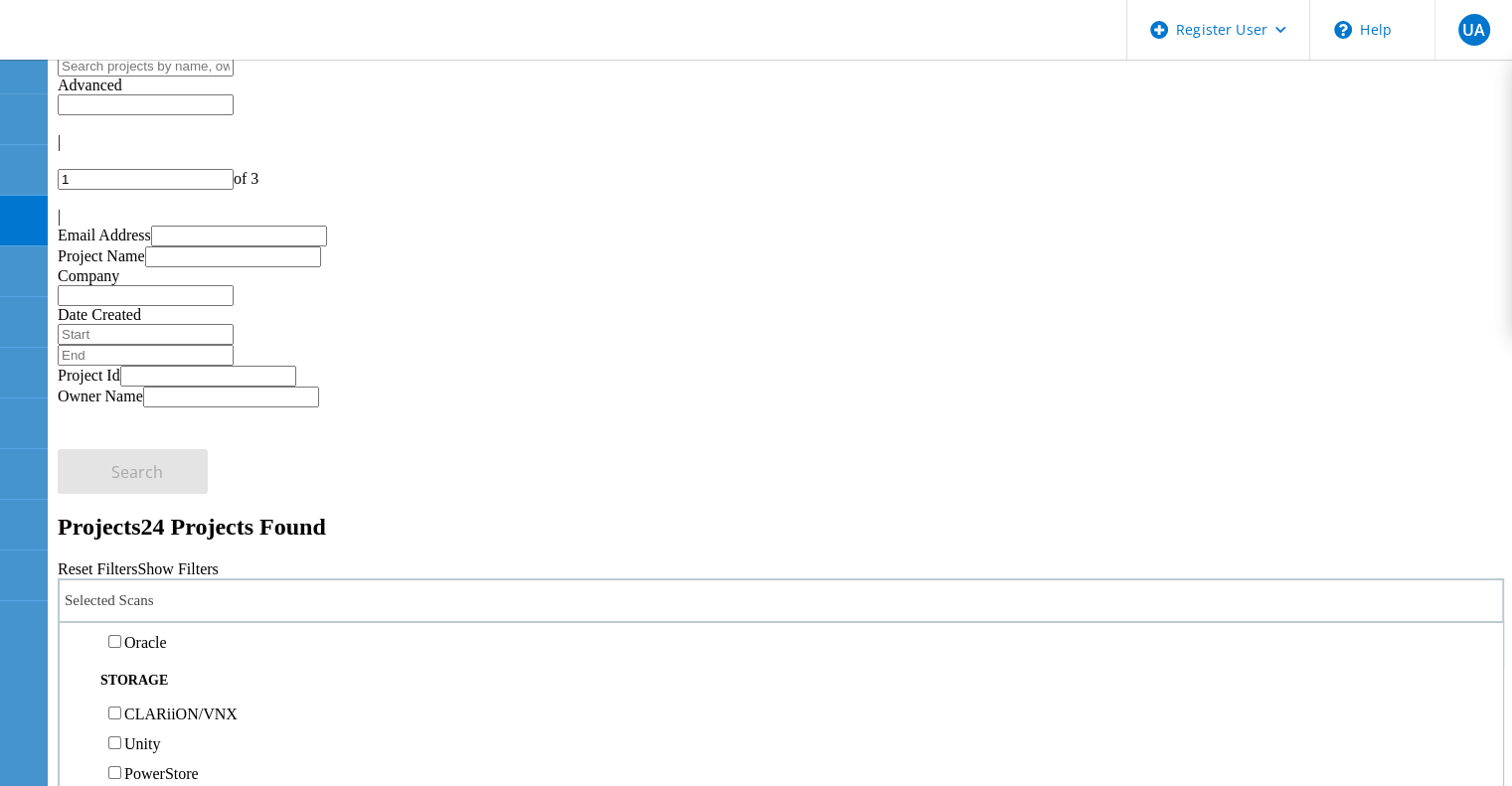 scroll, scrollTop: 442, scrollLeft: 0, axis: vertical 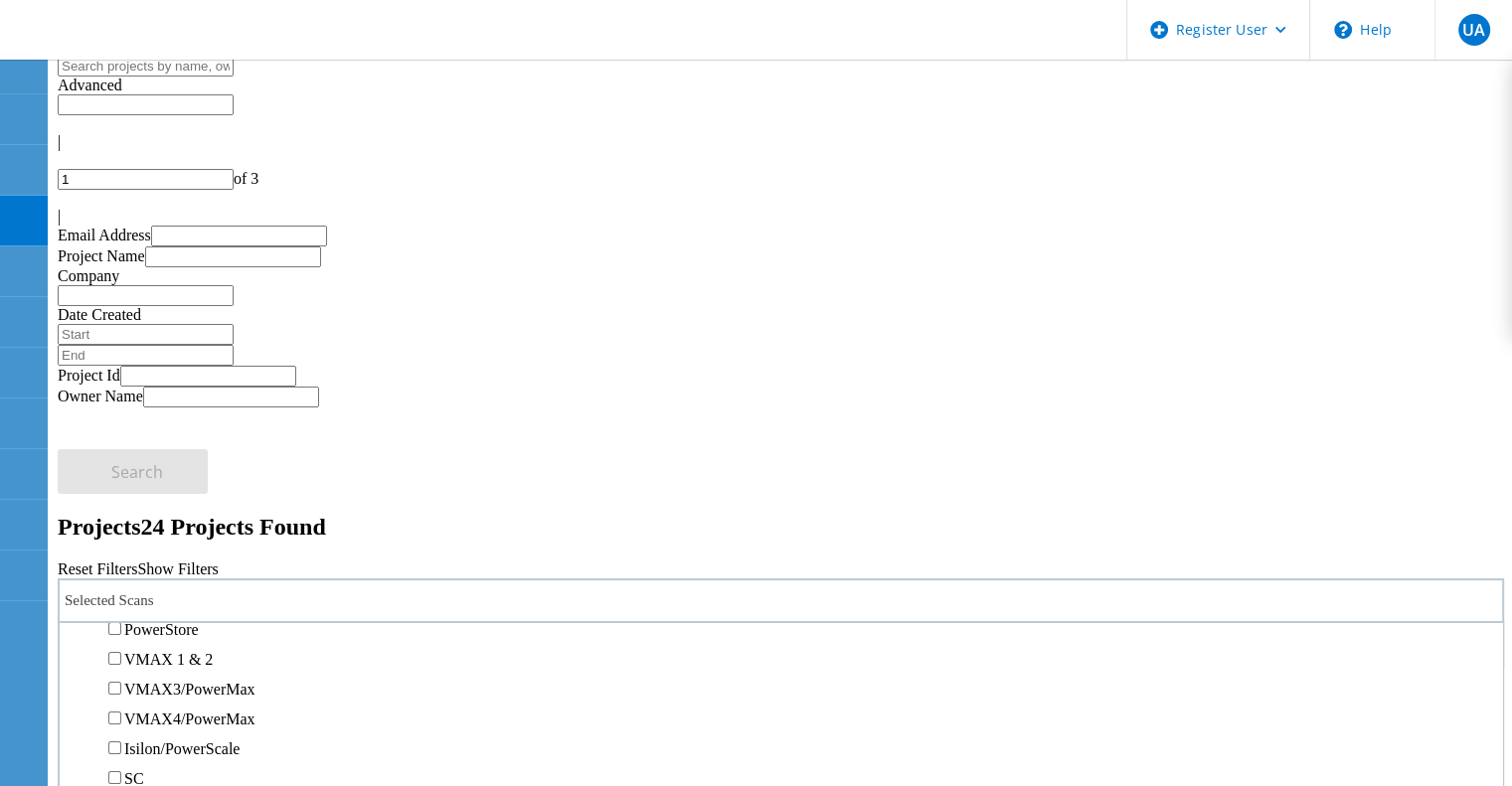 click on "Unity" 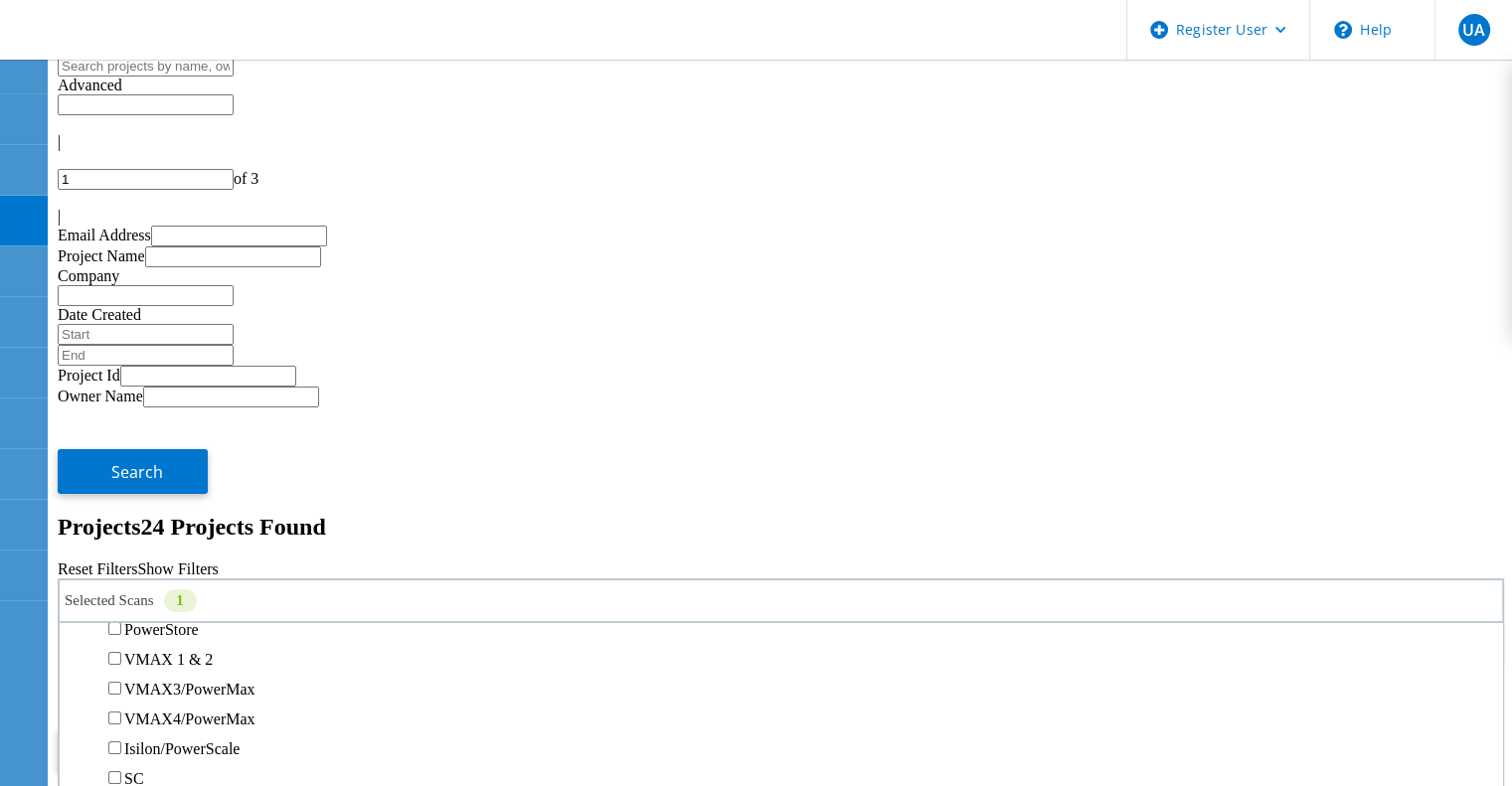 click on "All Projects" 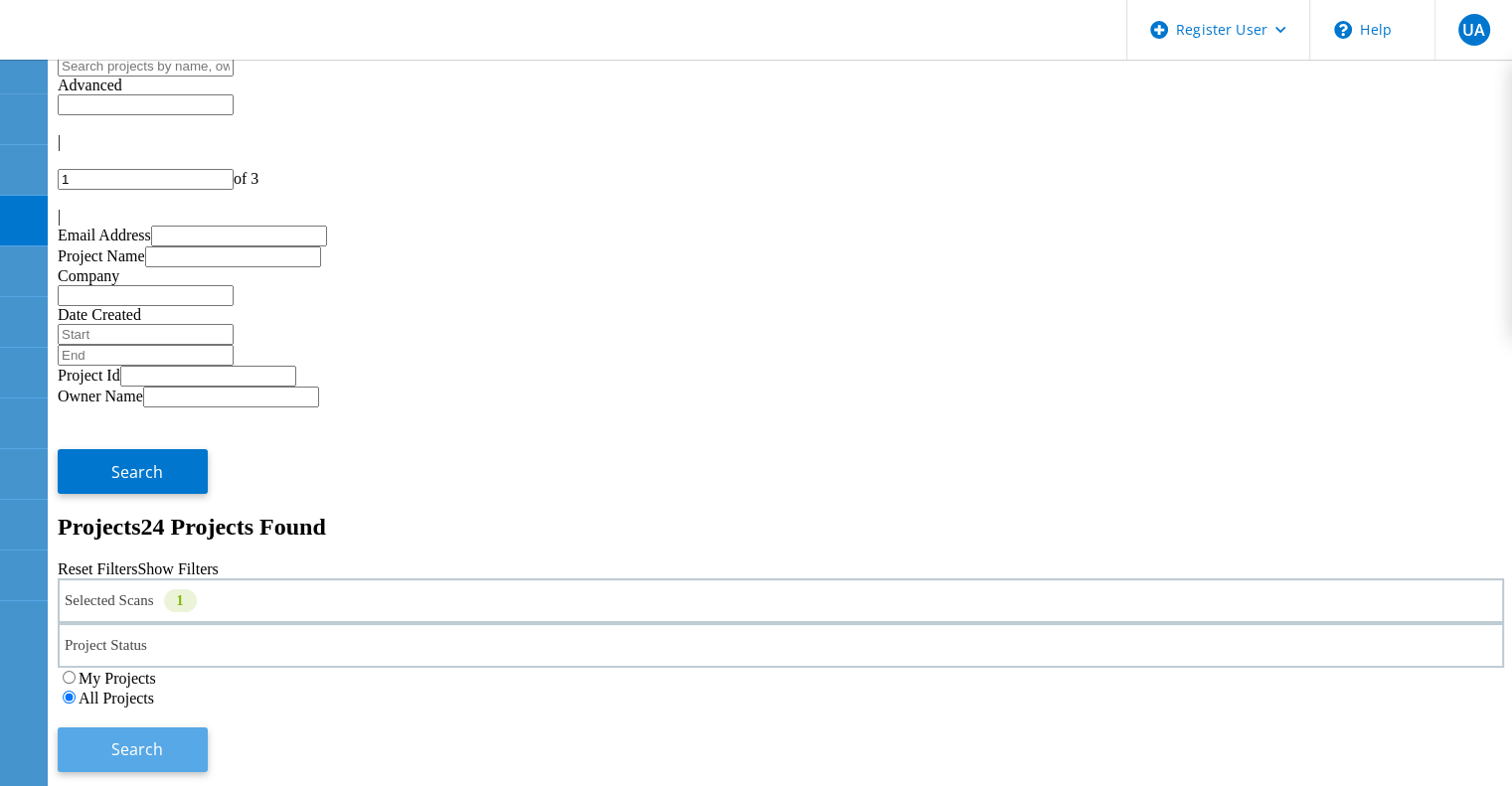 click on "Search" 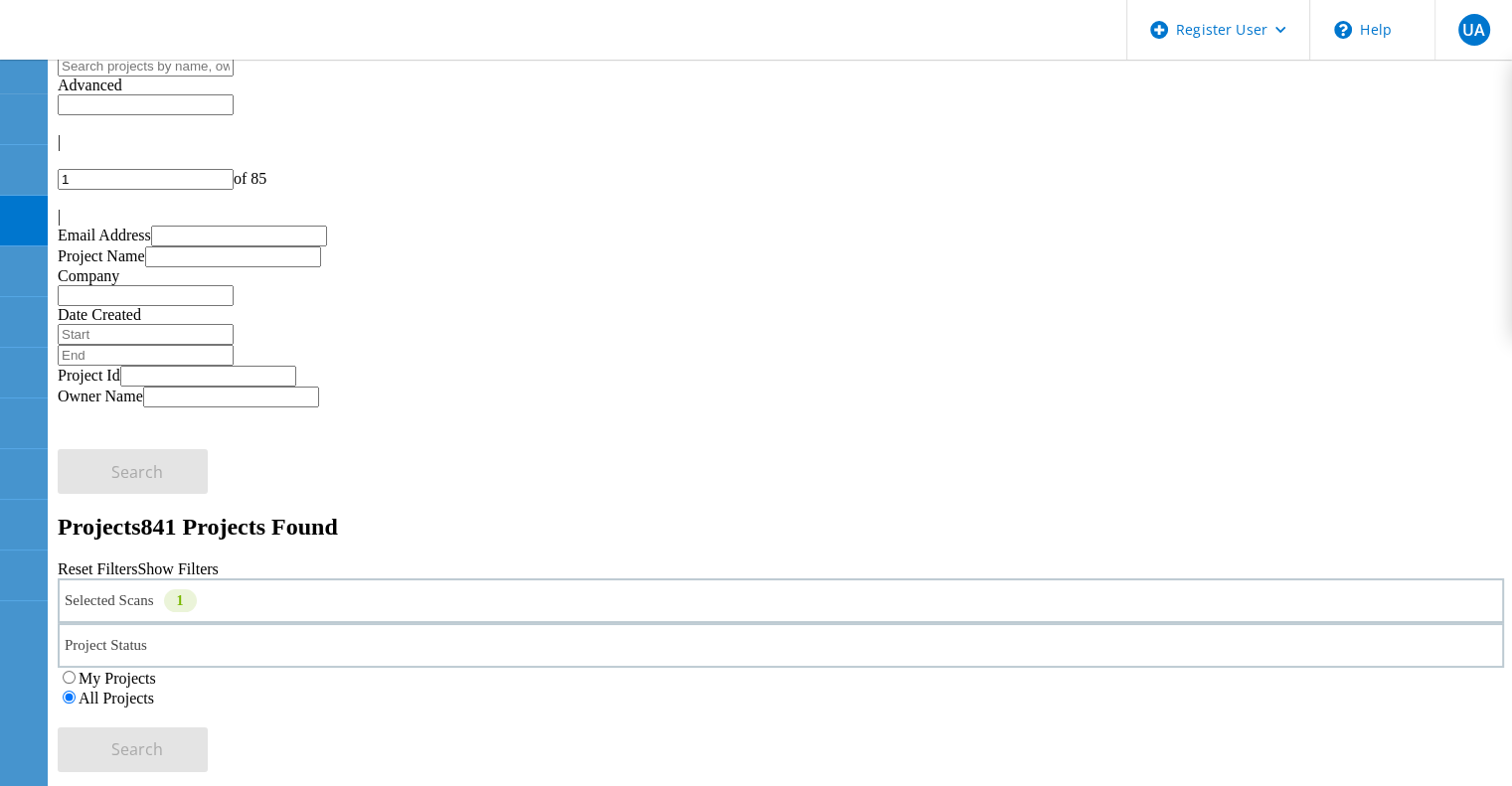 click on "Unity Test Project" 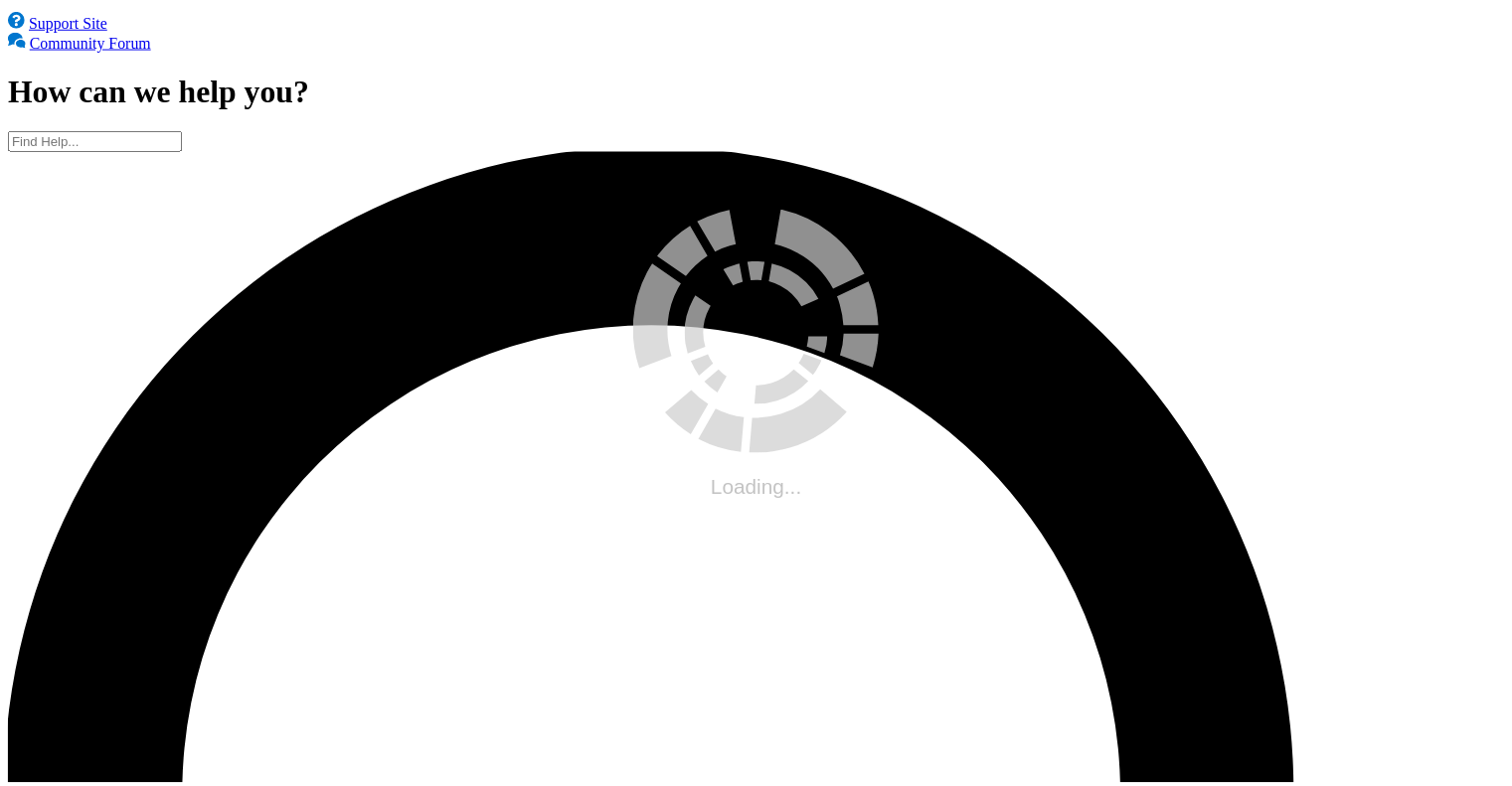 scroll, scrollTop: 0, scrollLeft: 0, axis: both 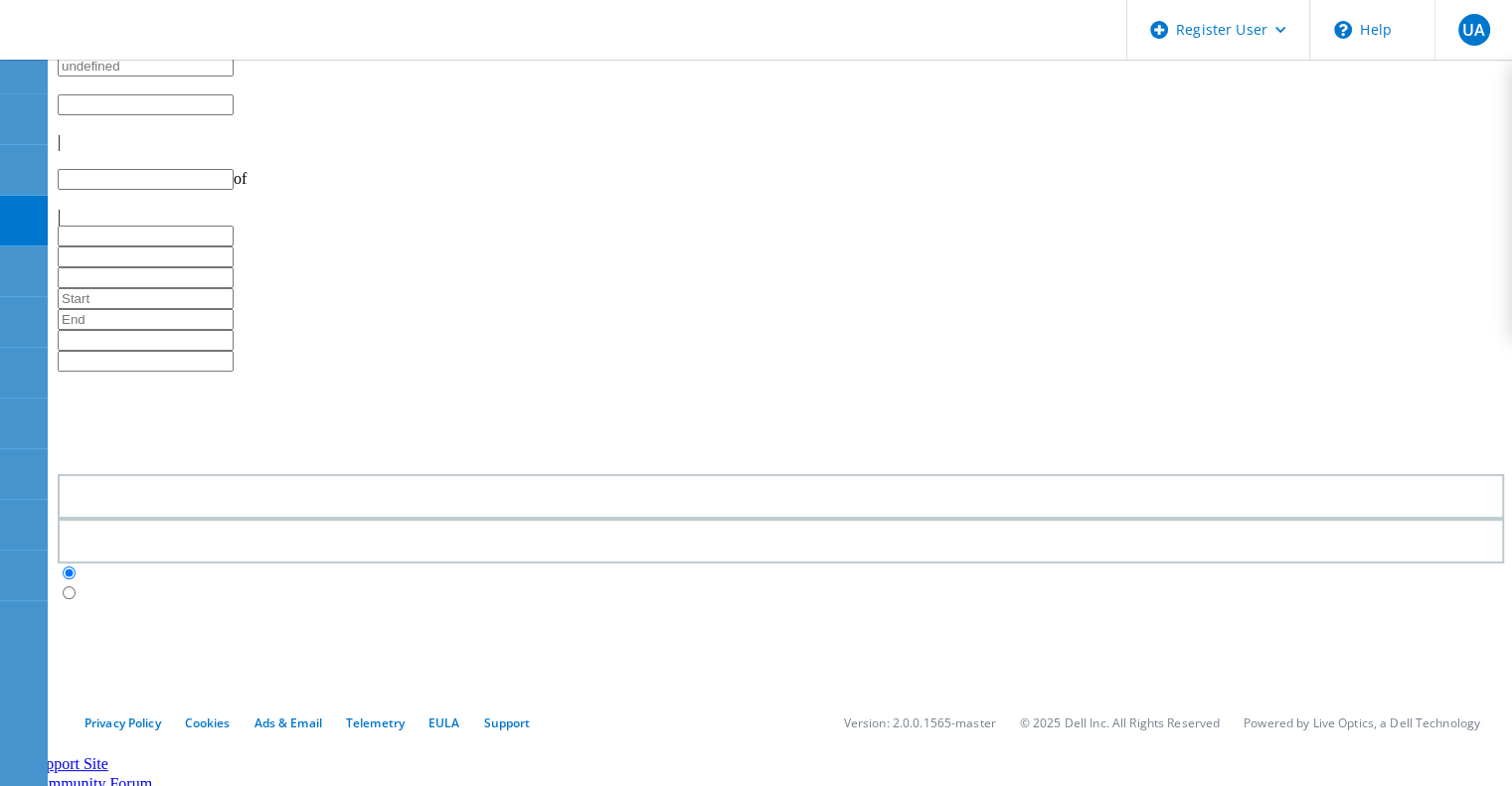 type on "1" 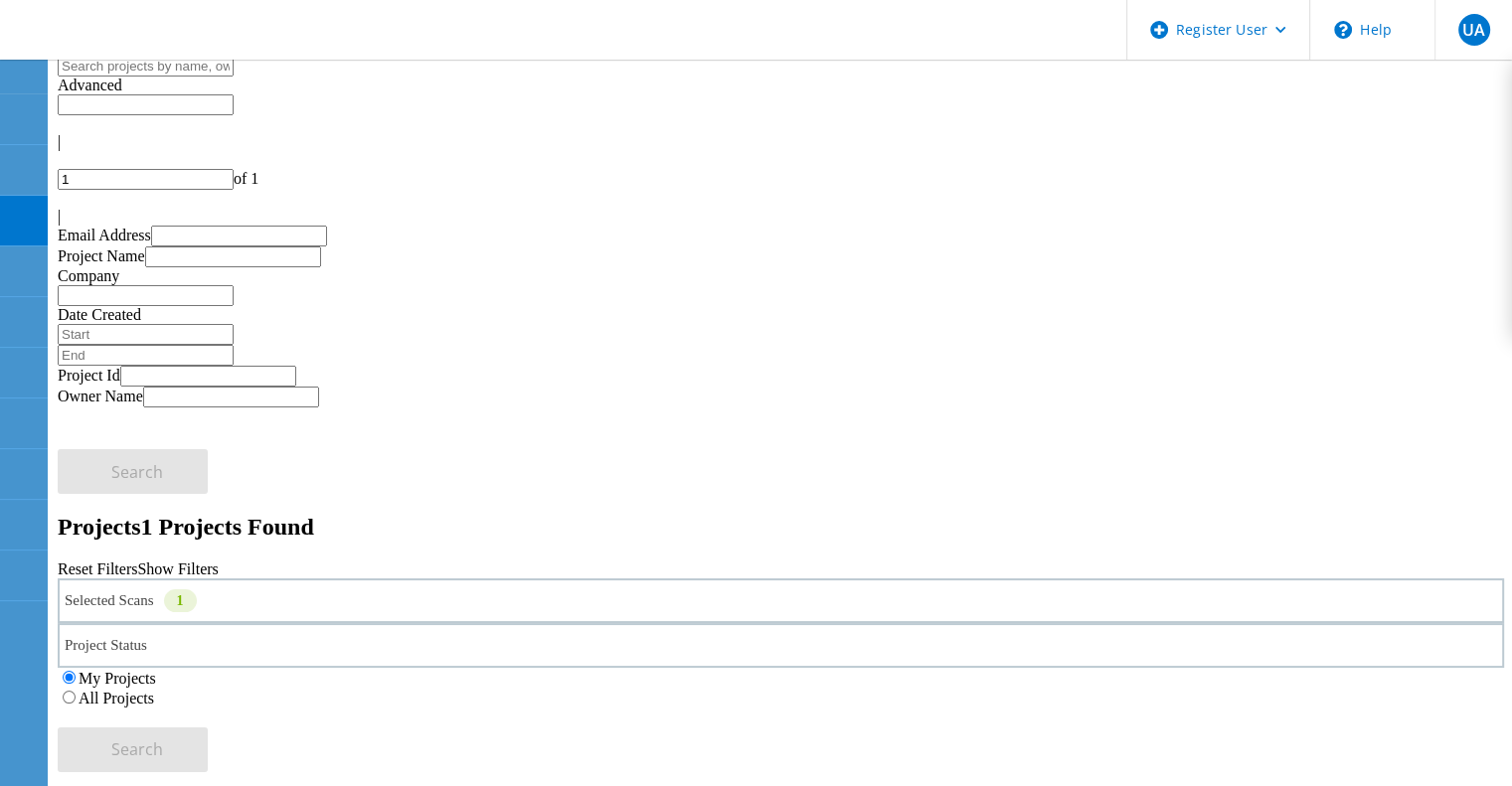 click 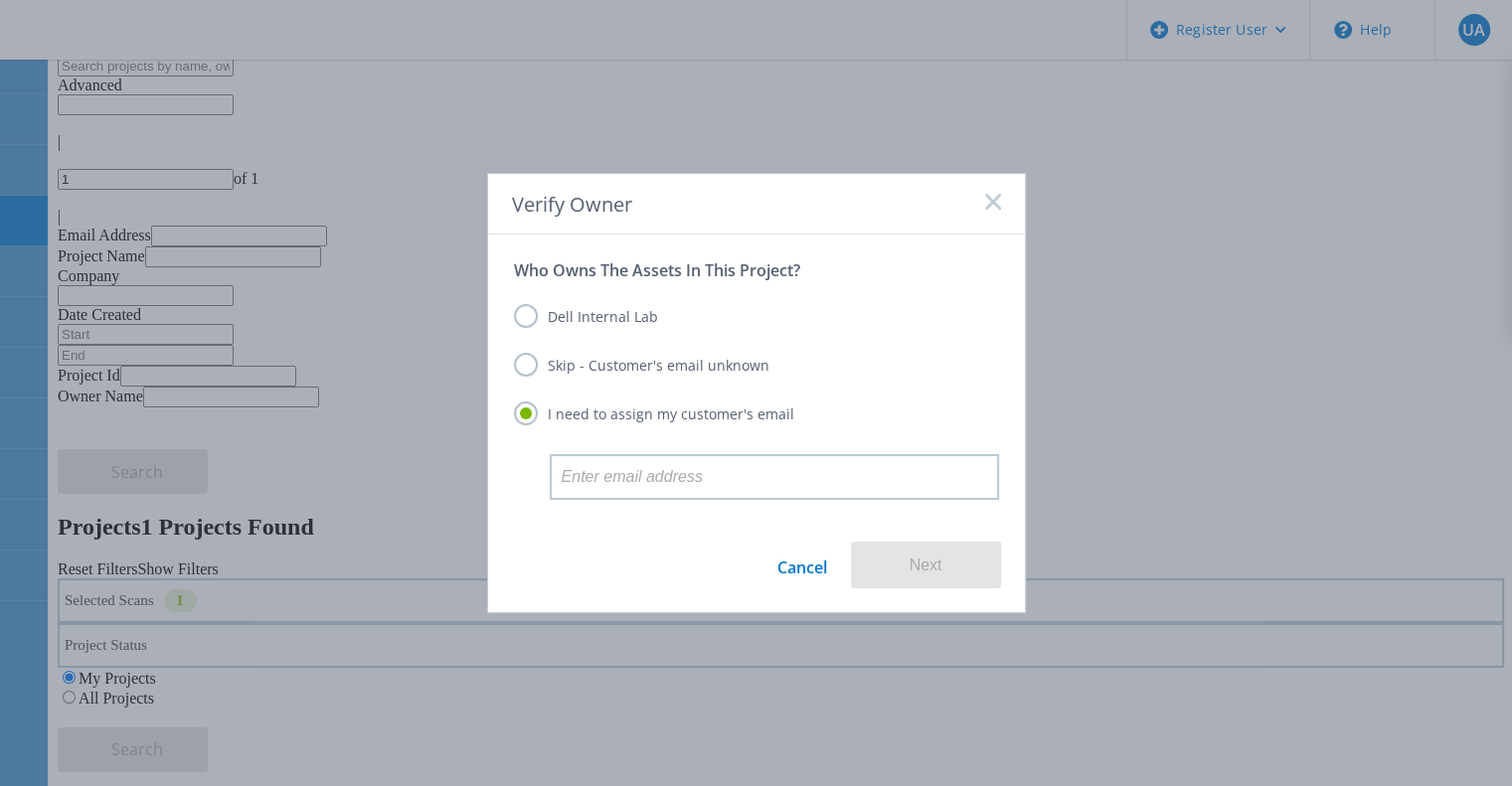 click 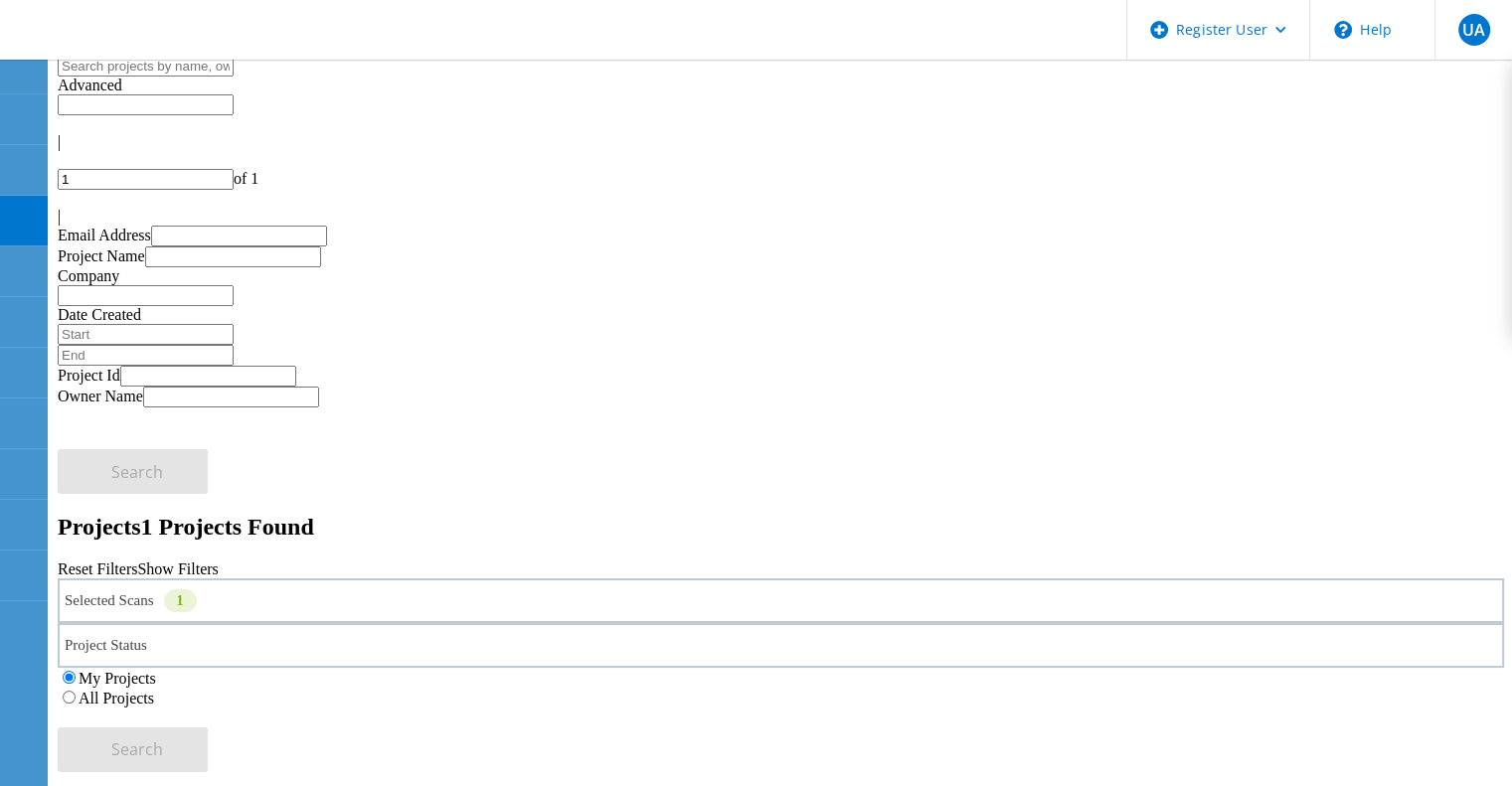 click on "Selected Scans   1" 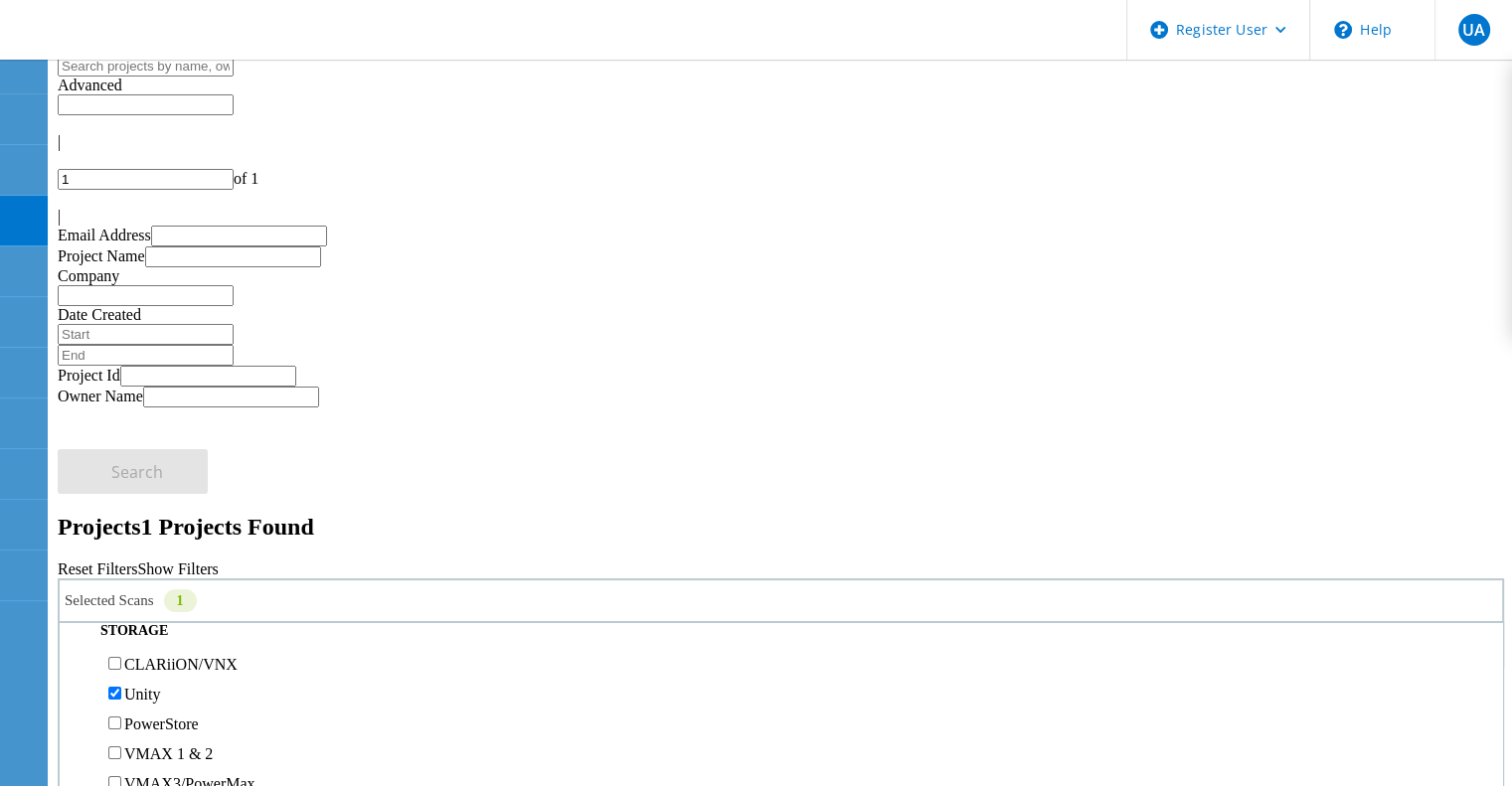 scroll, scrollTop: 352, scrollLeft: 0, axis: vertical 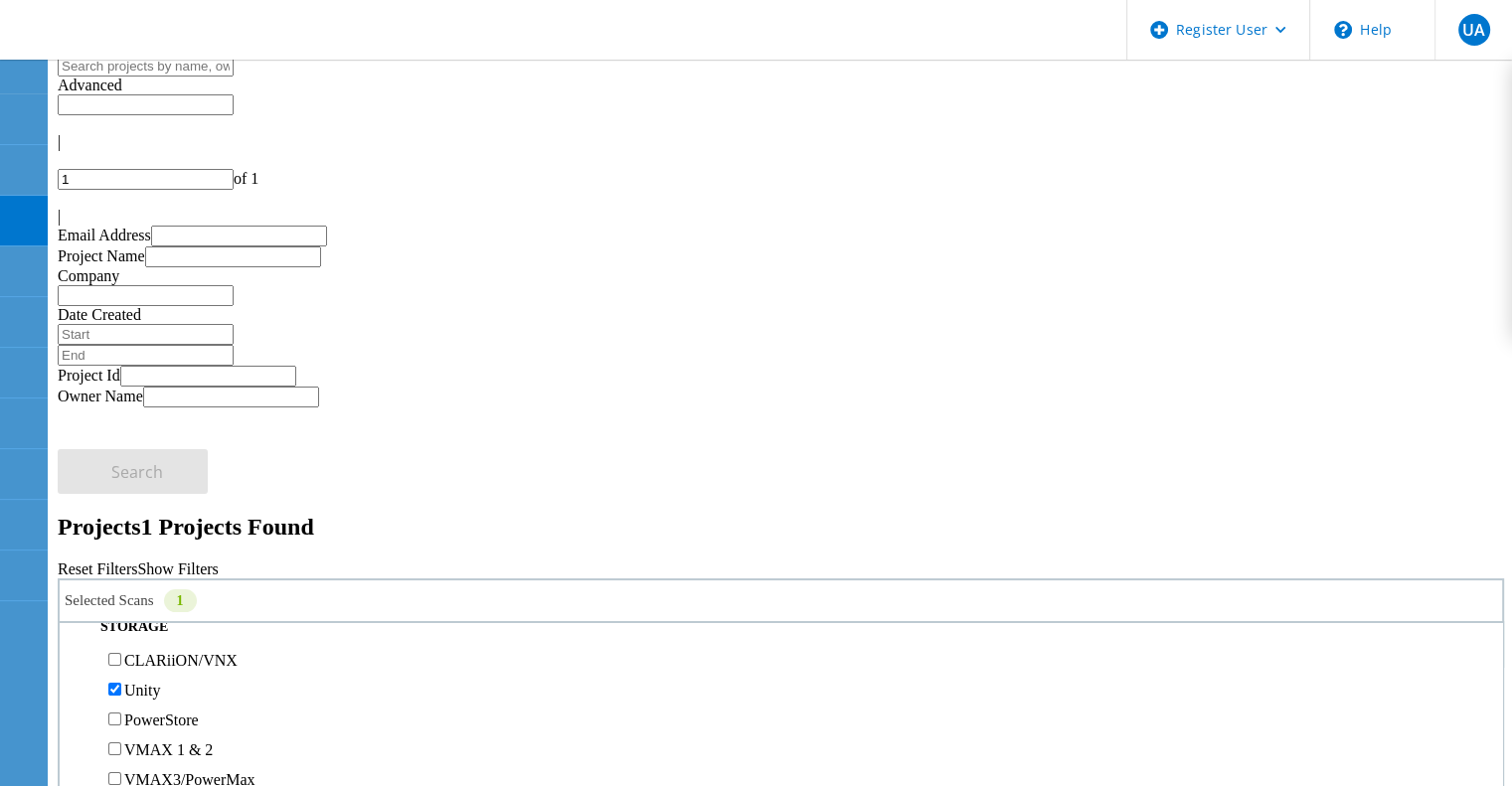click on "Unity" 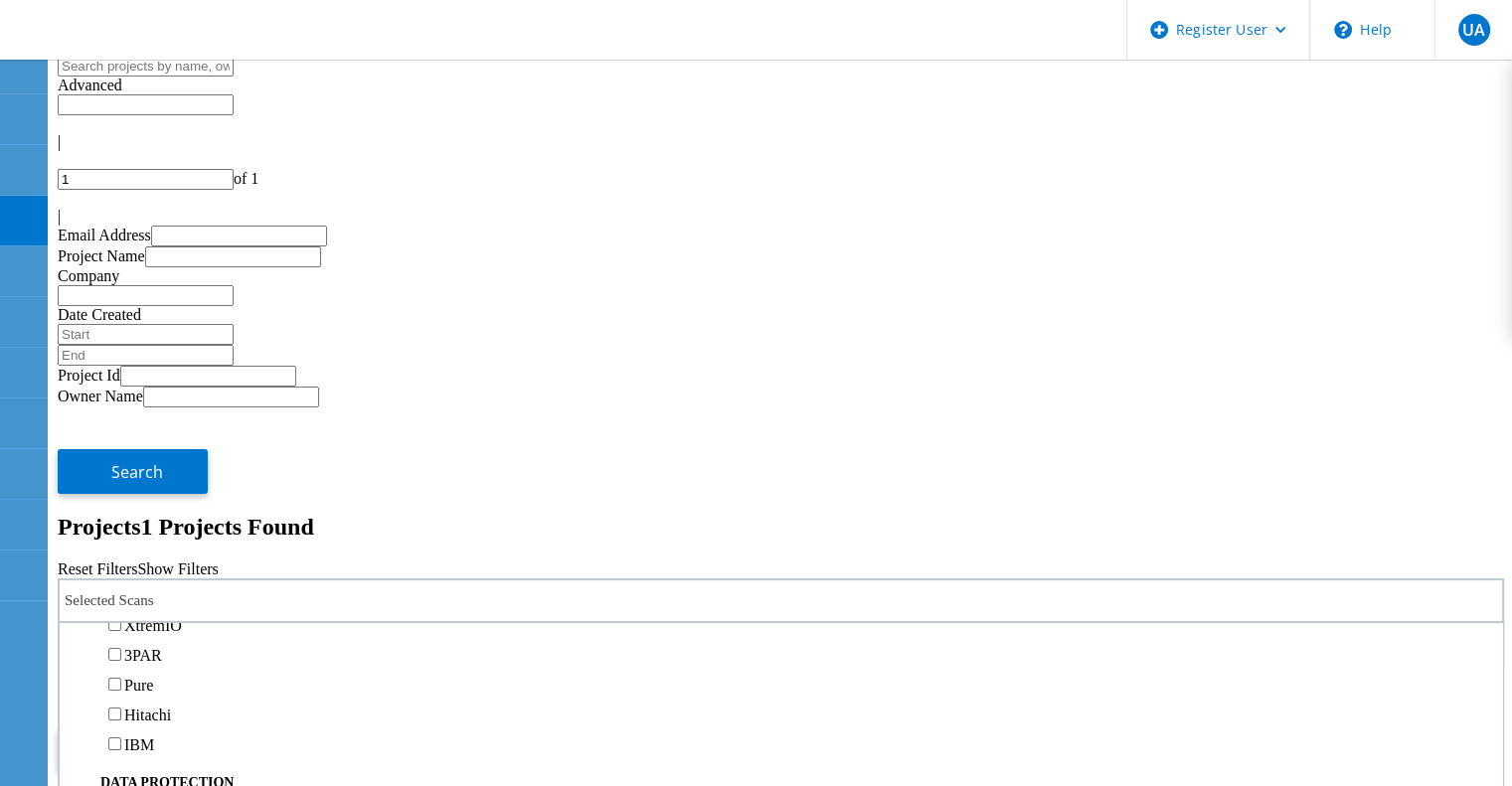 scroll, scrollTop: 656, scrollLeft: 0, axis: vertical 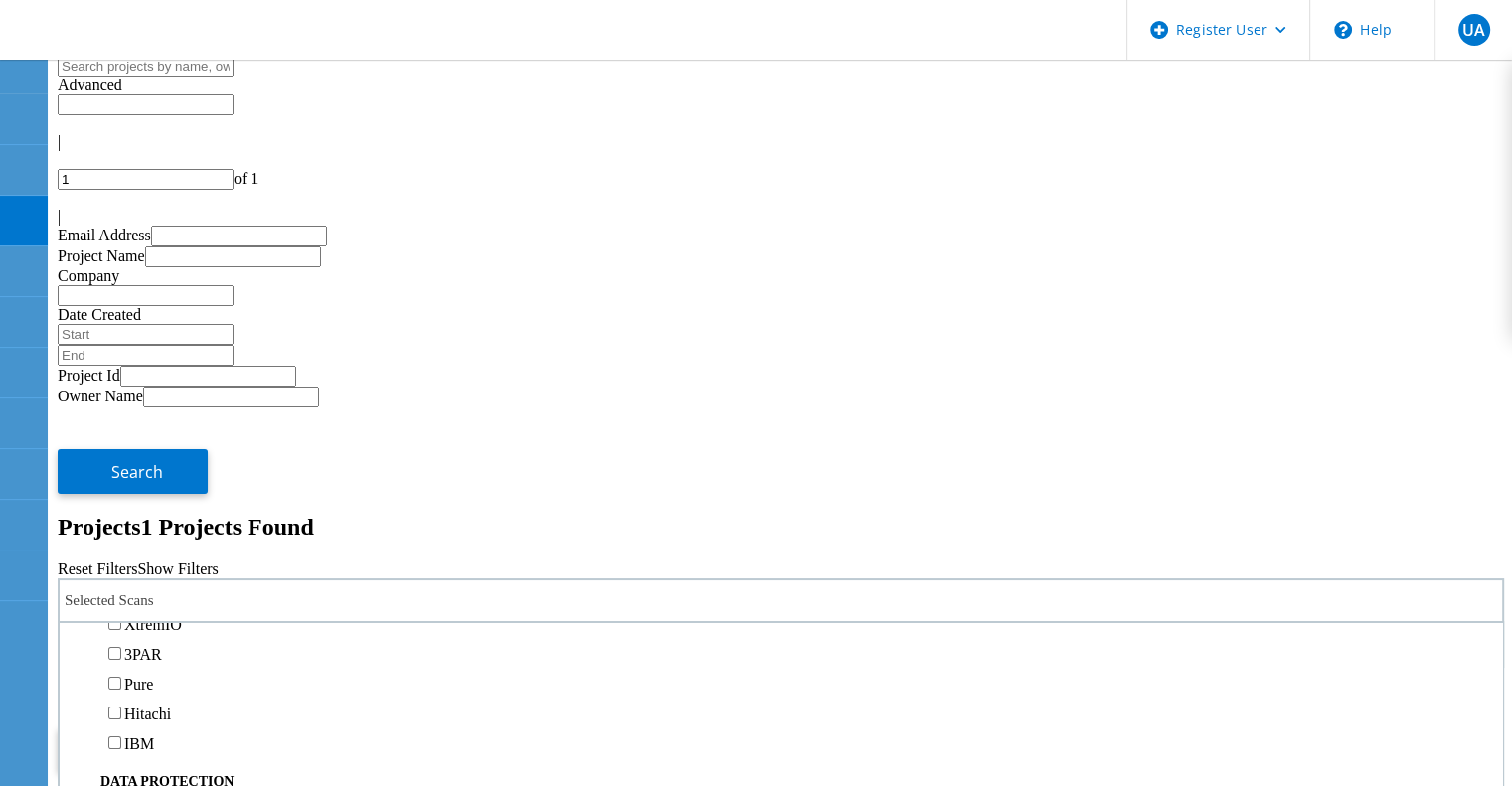 click on "NetApp" 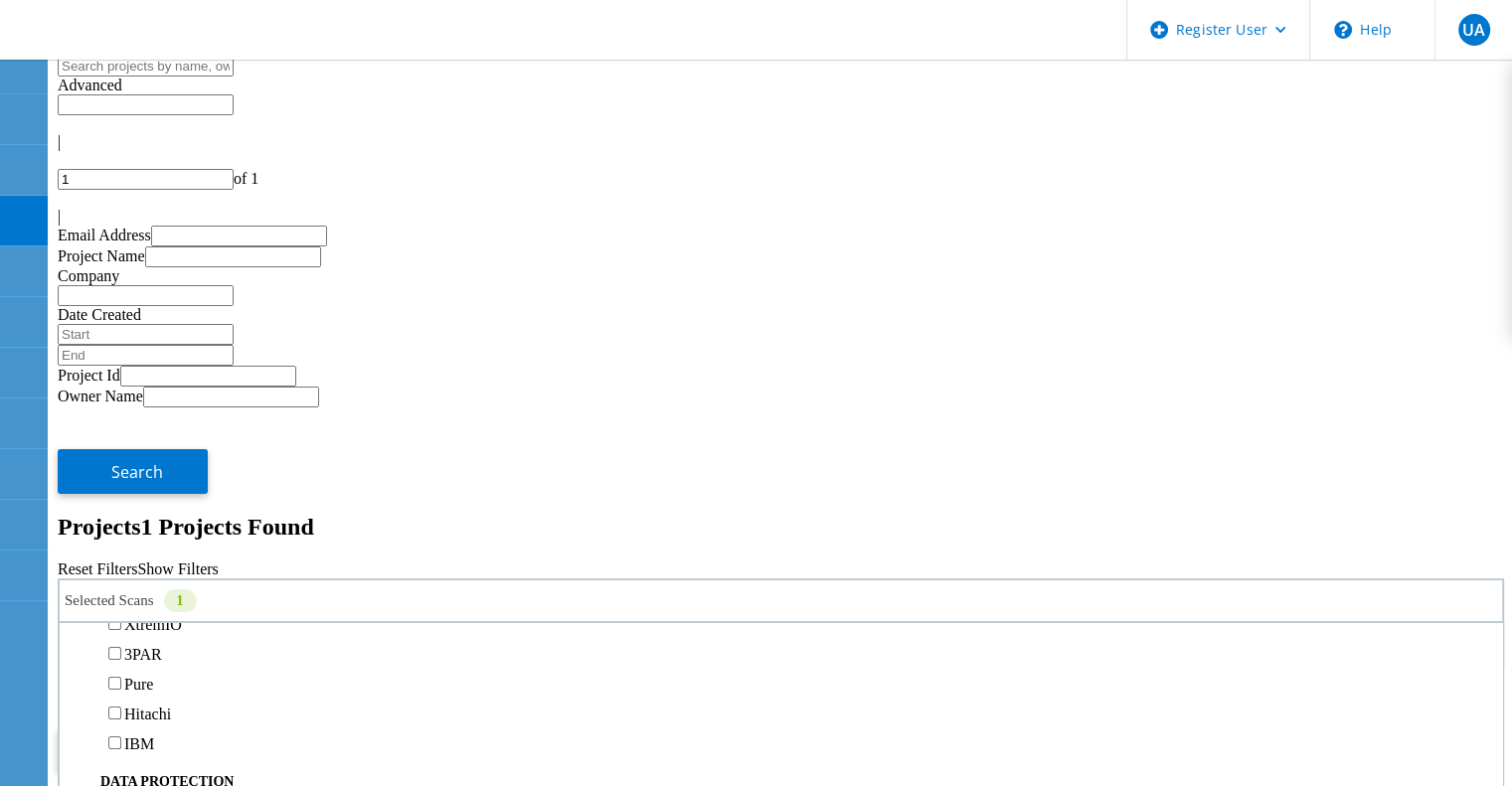 click on "Search" 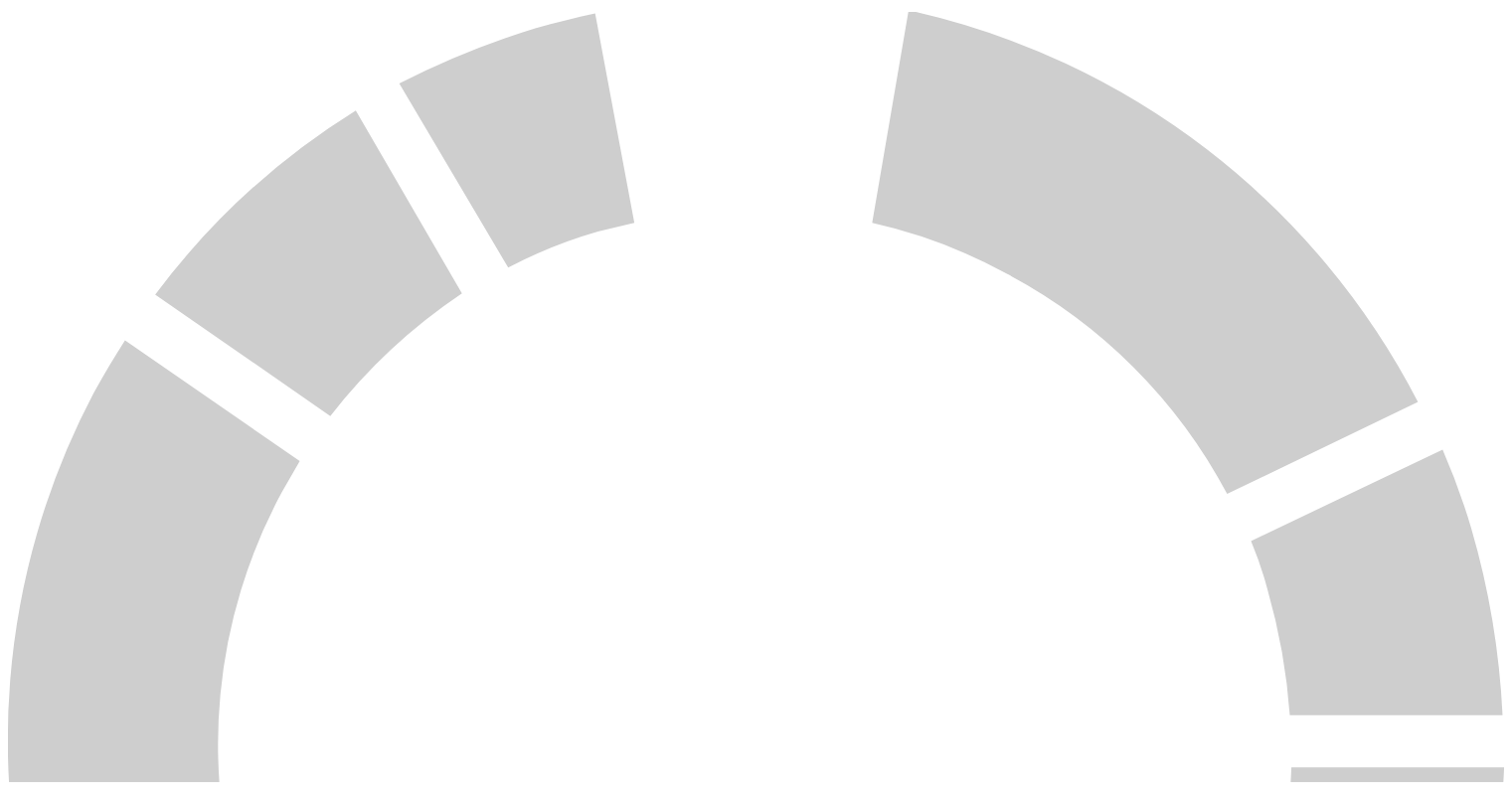 scroll, scrollTop: 0, scrollLeft: 0, axis: both 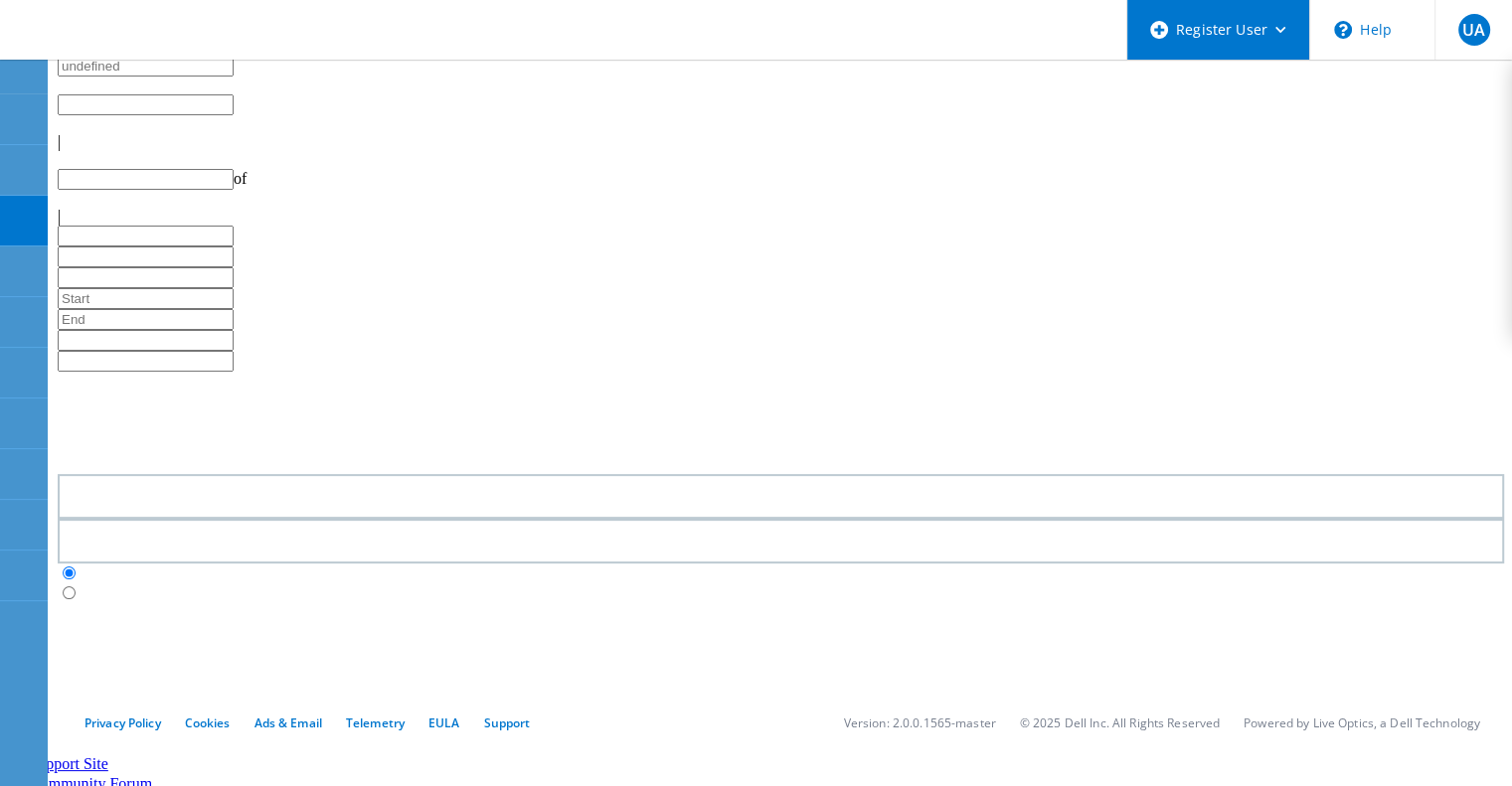 type on "1" 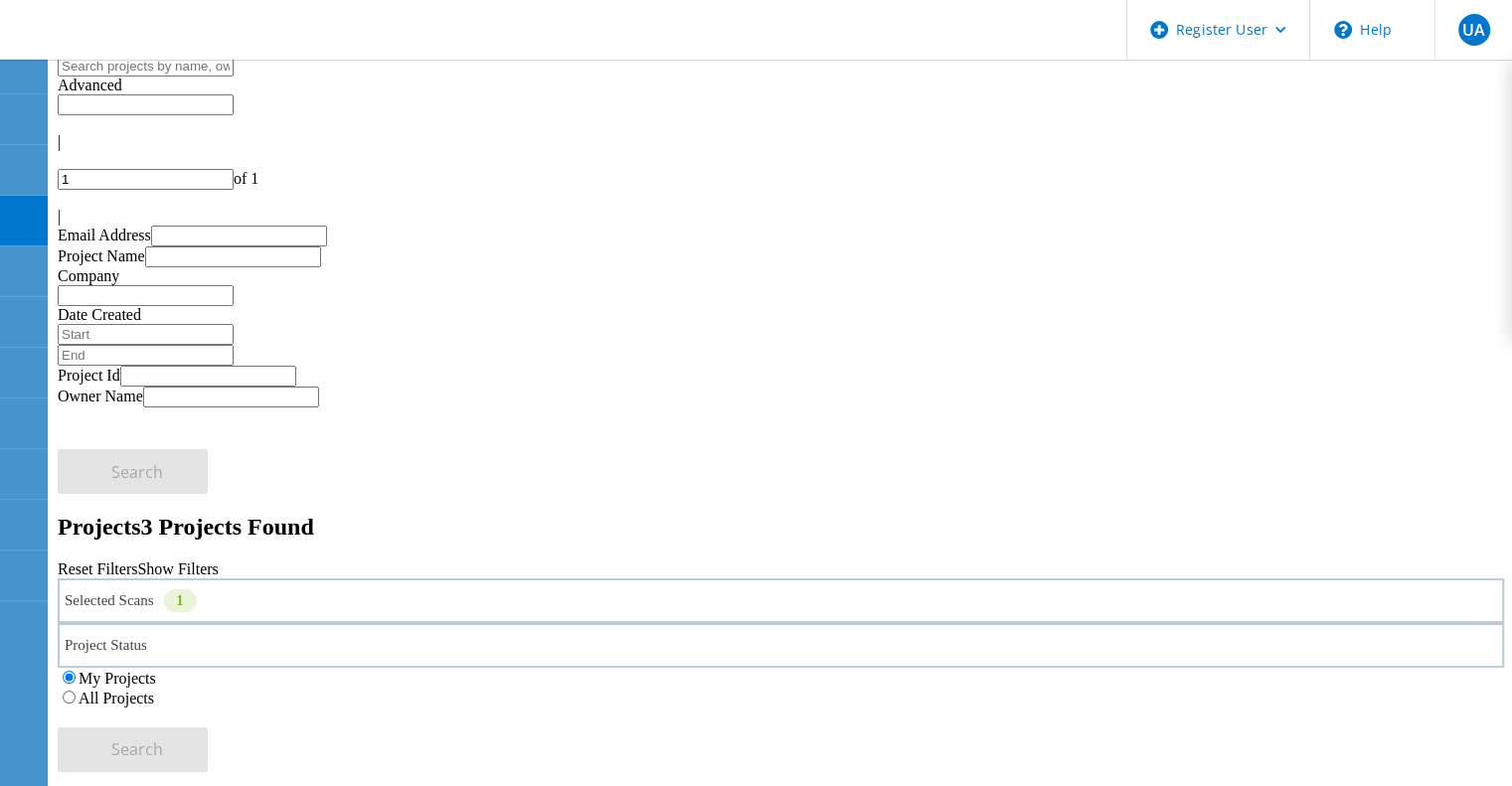click on "NetApp Proj with Perf 9.16" 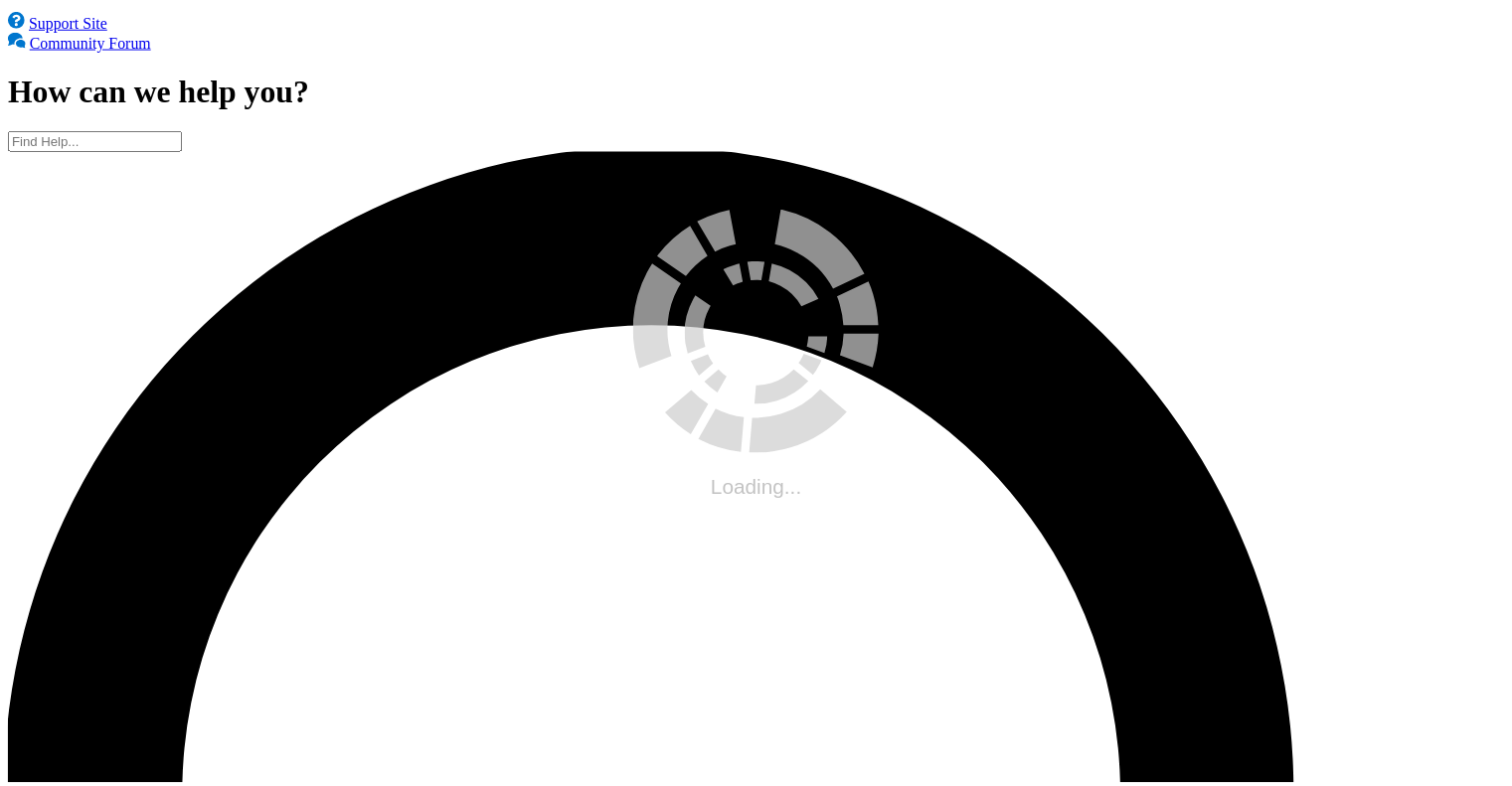 scroll, scrollTop: 0, scrollLeft: 0, axis: both 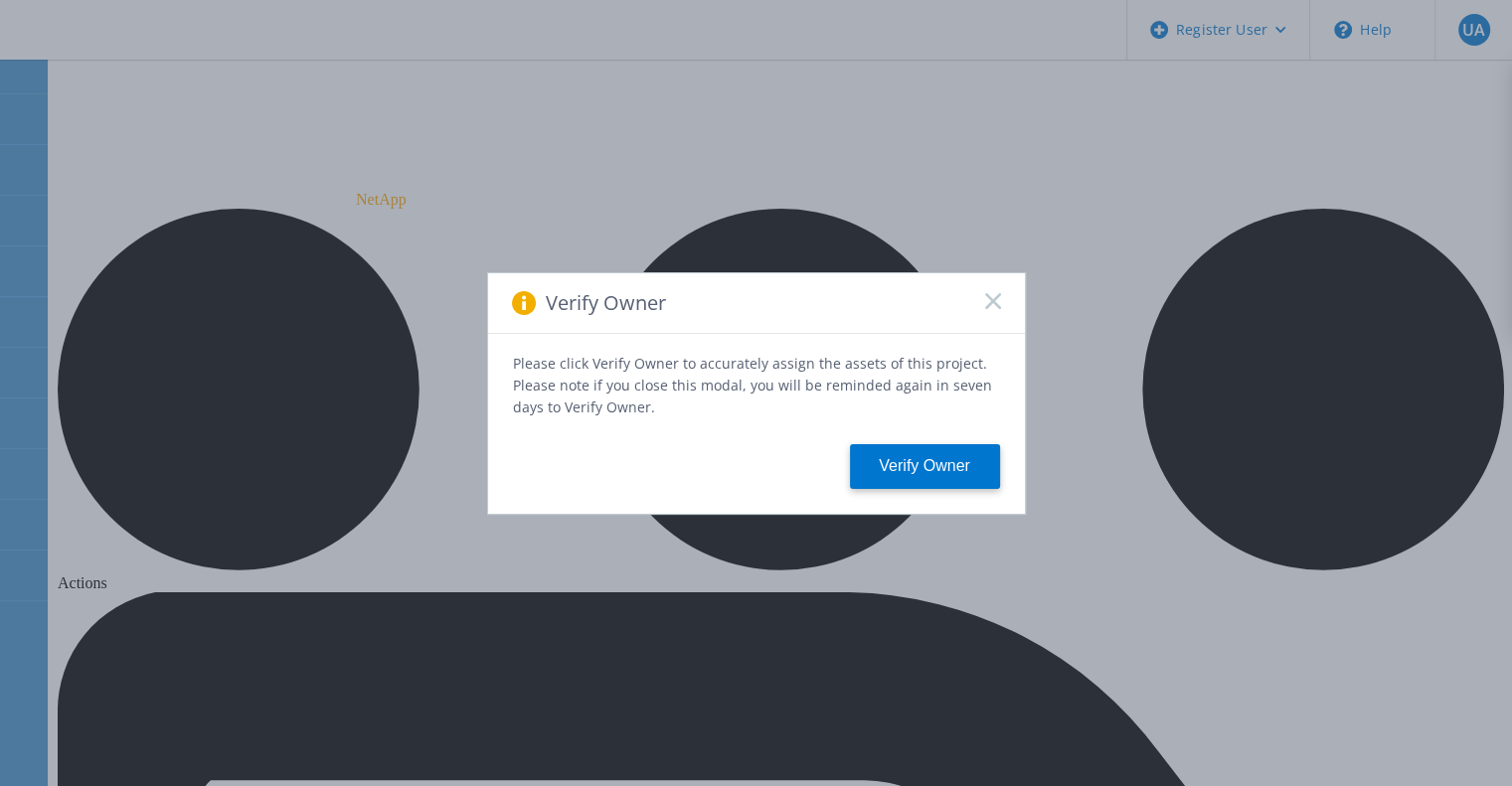 click on "Verify Owner" at bounding box center [756, 303] 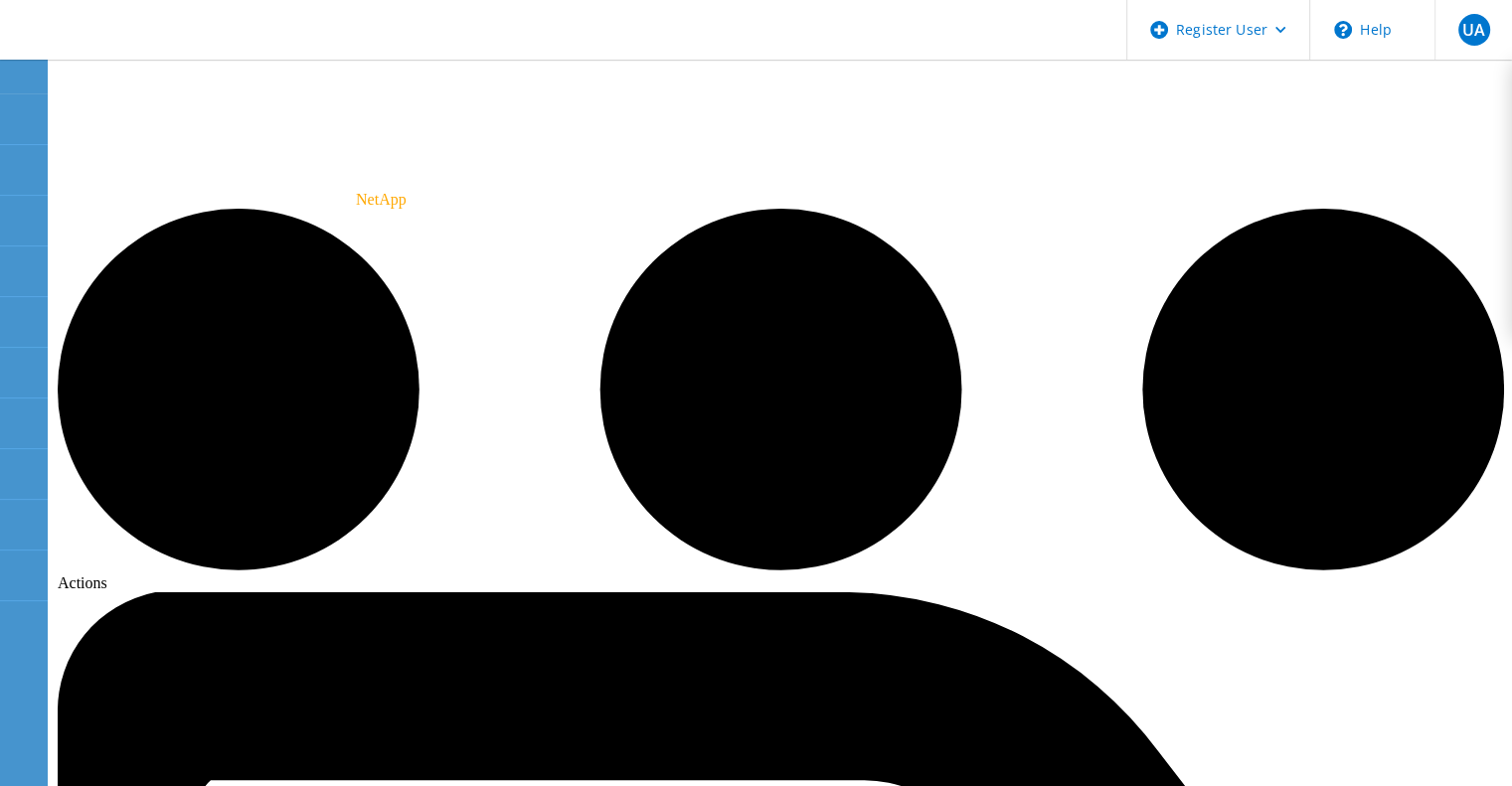 click on "Tech Refresh" at bounding box center (602, 8156) 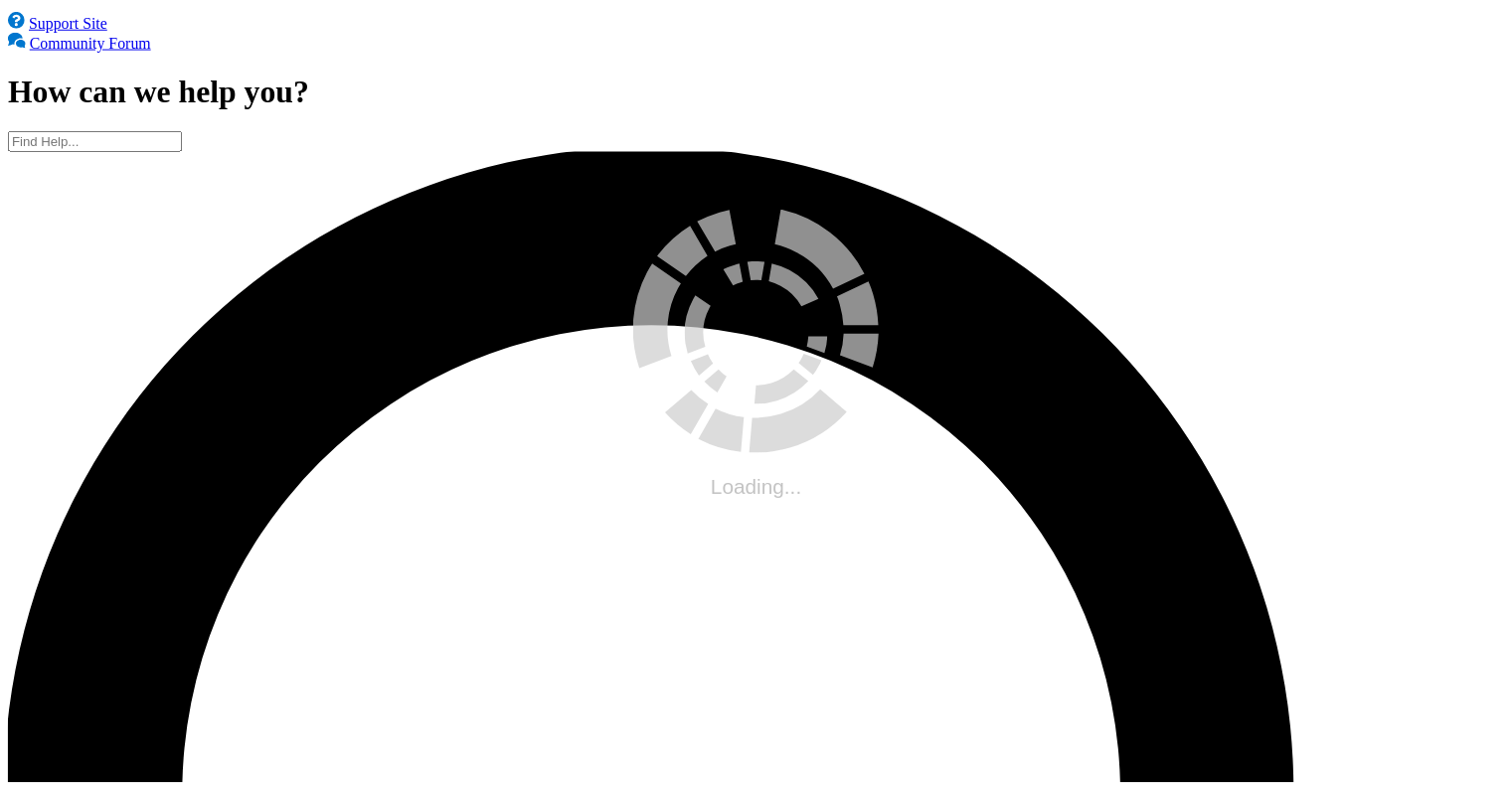 scroll, scrollTop: 0, scrollLeft: 0, axis: both 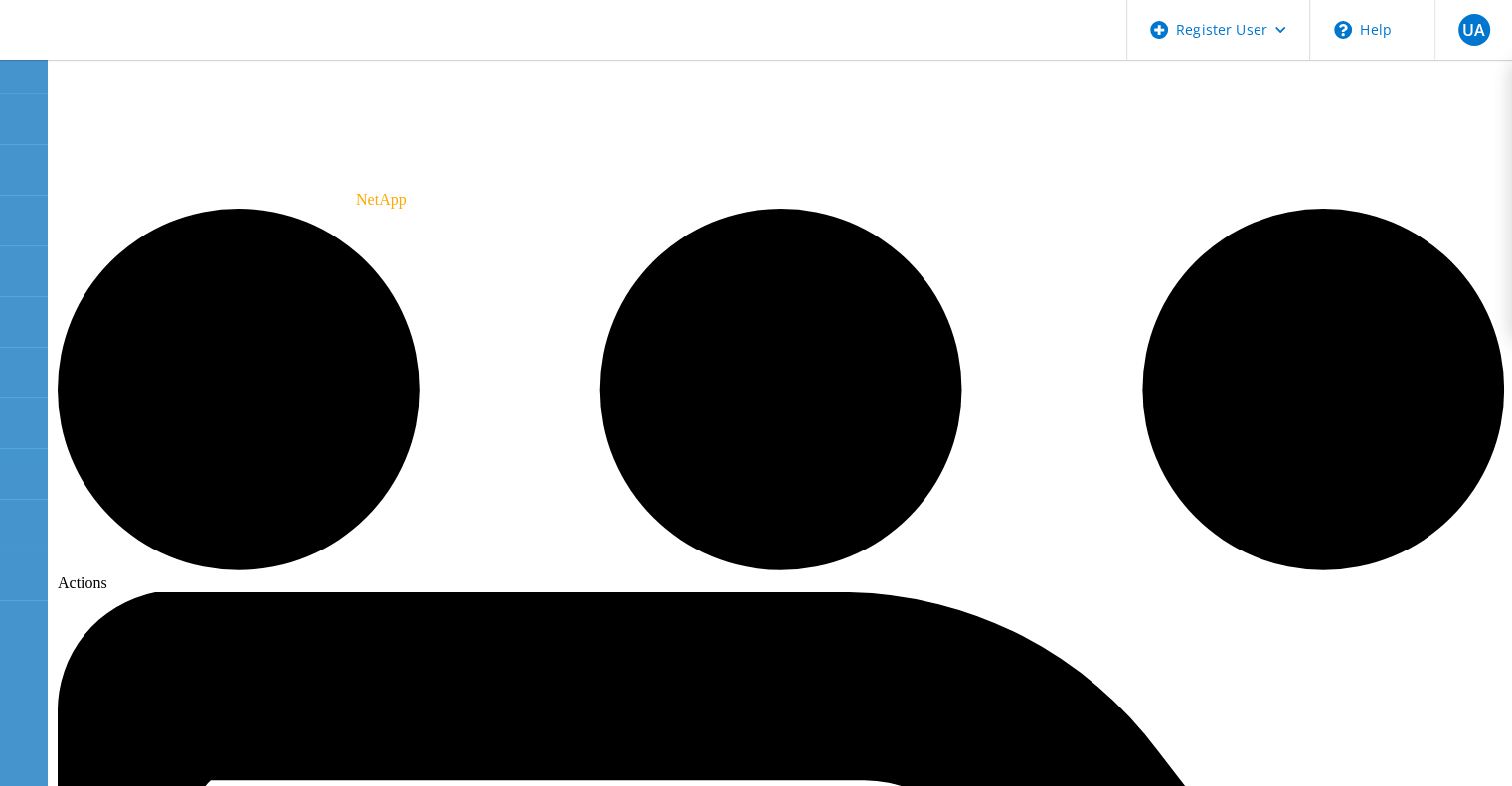 click on "Tech Refresh" at bounding box center (602, 8156) 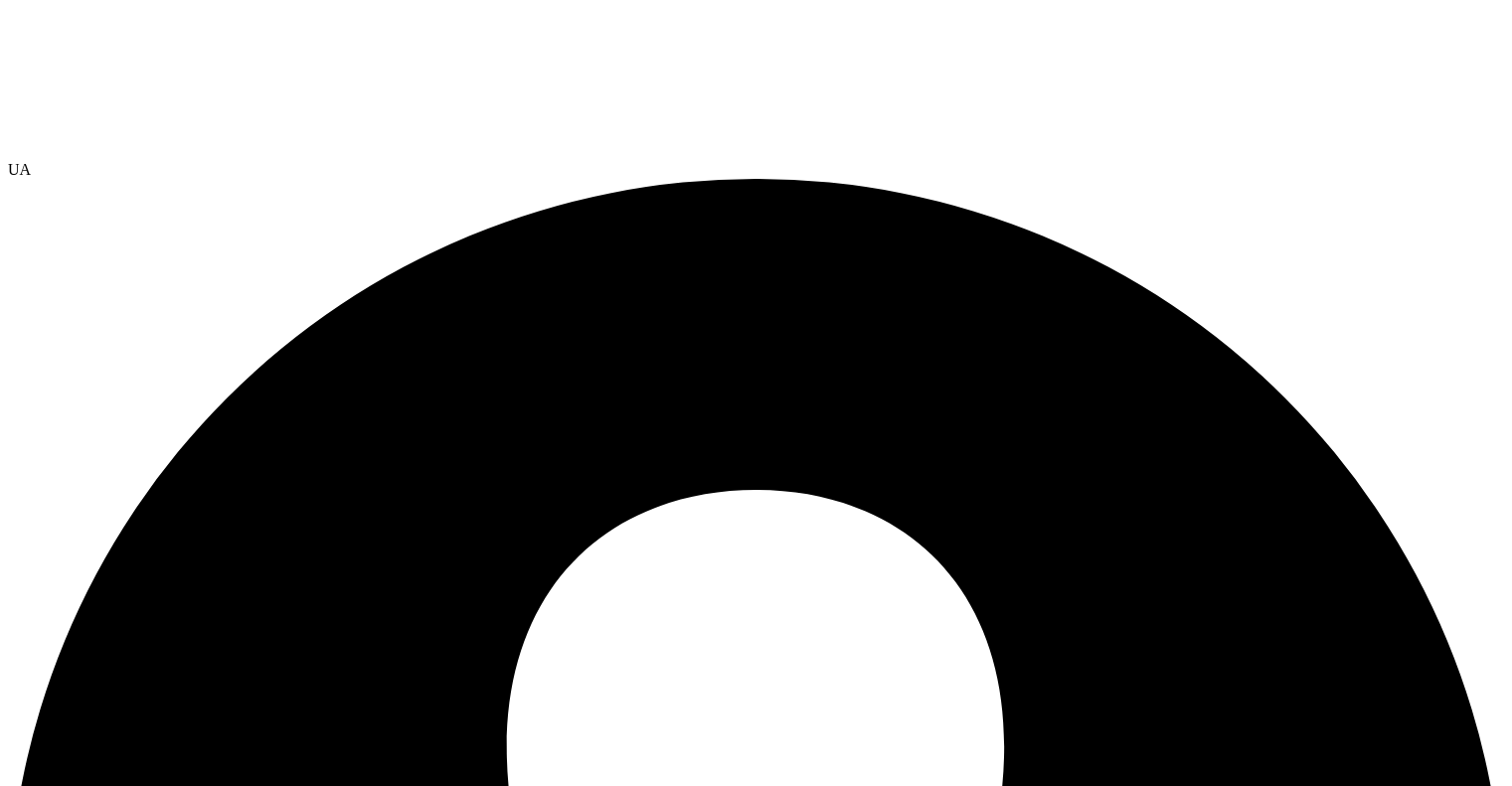 scroll, scrollTop: 0, scrollLeft: 0, axis: both 